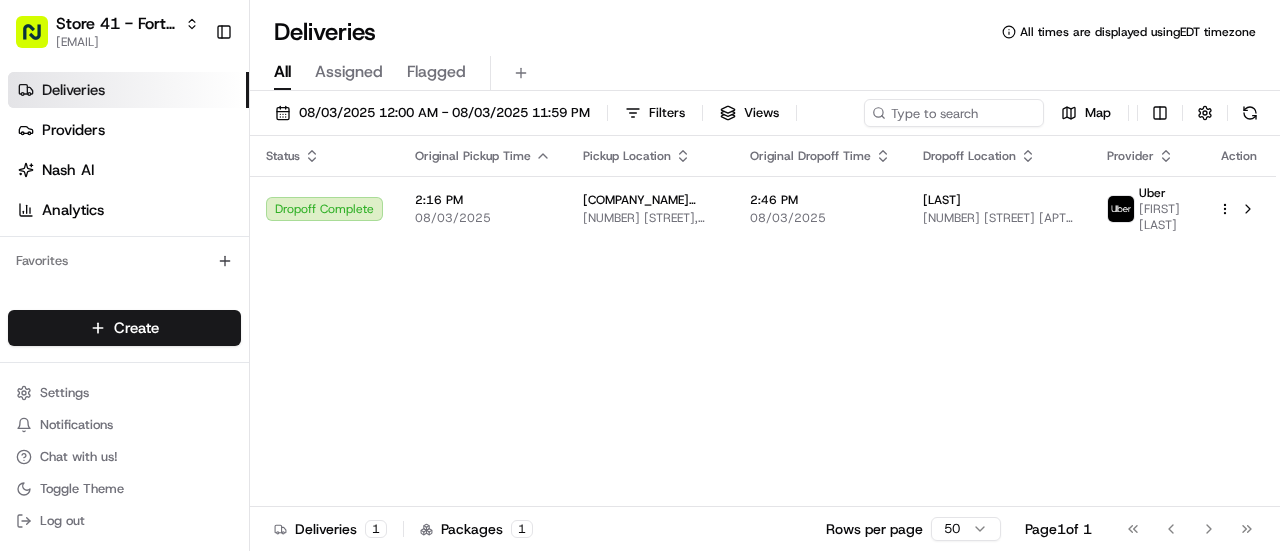 scroll, scrollTop: 0, scrollLeft: 0, axis: both 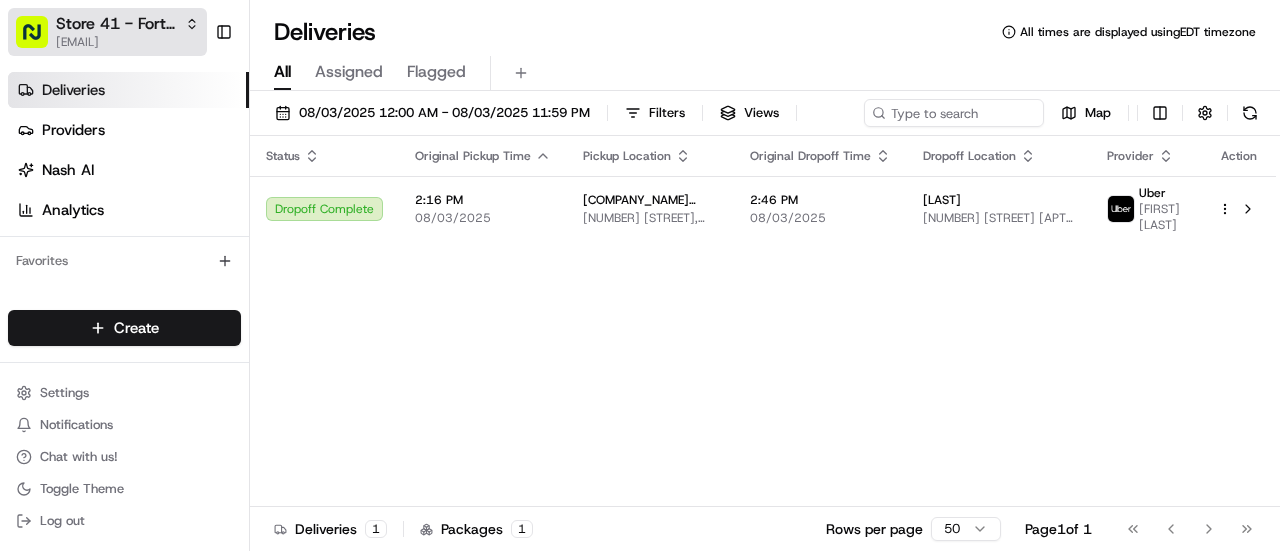 click on "Store 41 - Fort Lauderdale (Just Salad)" at bounding box center [116, 24] 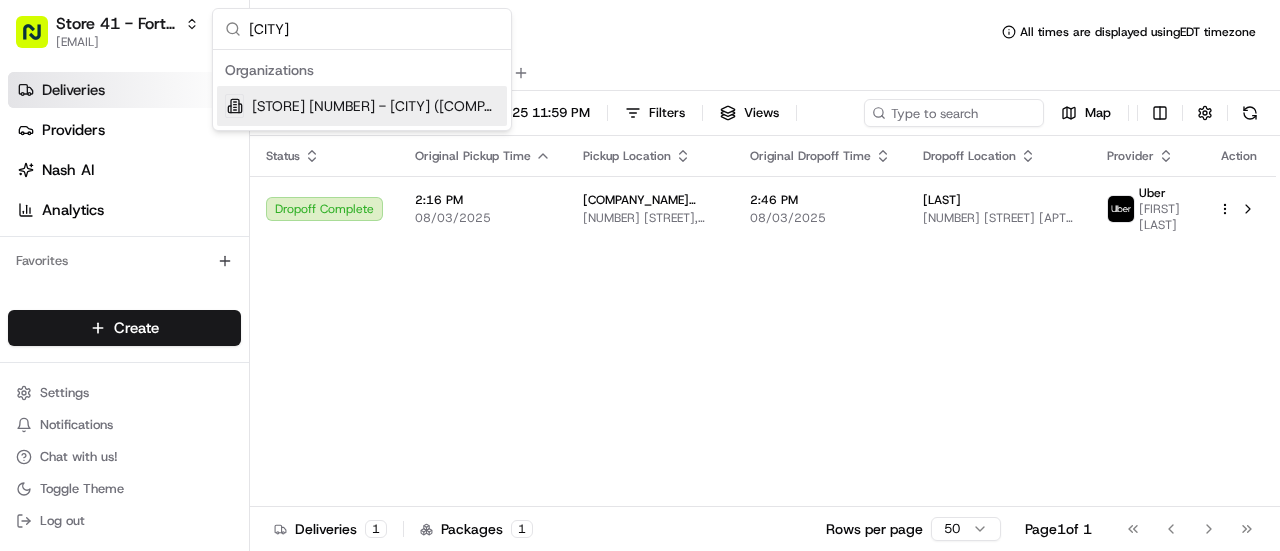 type on "[CITY]" 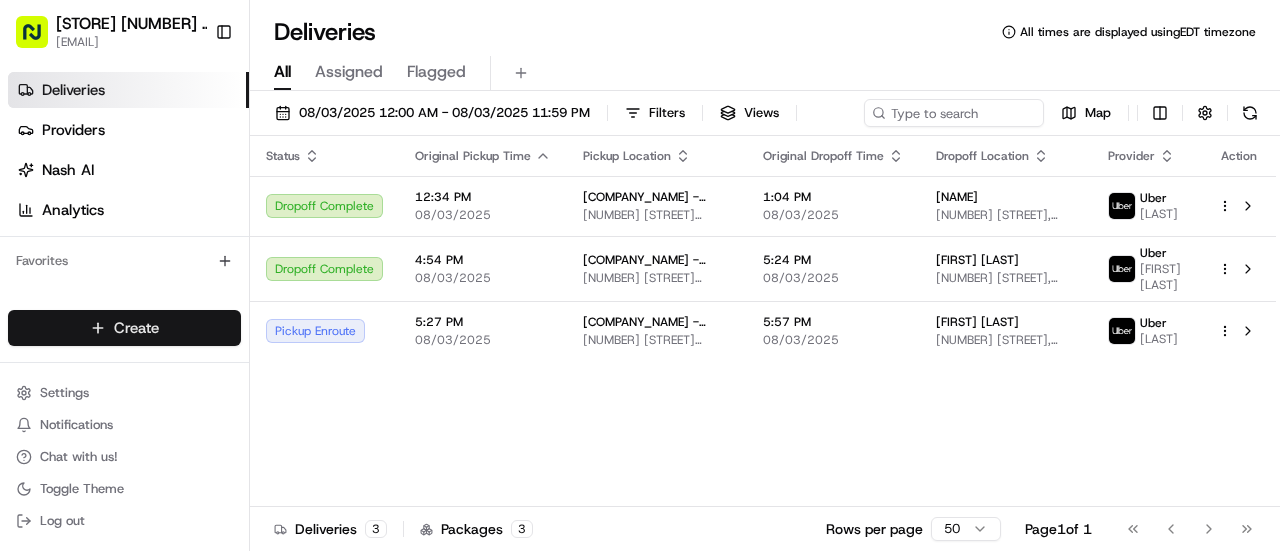 click on "[COMPANY_NAME] [CITY] ([DRIVE_THRU]) [EMAIL] [TOGGLE_SIDEBAR] [DELIVERIES] [PROVIDERS] [NASH_AI] [ANALYTICS] [FAVORITES] [MAIN_MENU] [MEMBERS] & [ORGANIZATION] [ORGANIZATION] [USERS] [ROLES] [PREFERENCES] [CUSTOMIZATION] [TRACKING] [ORCHESTRATION] [AUTOMATIONS] [LOCATIONS] [PICKUP_LOCATIONS] [DROPOFF_LOCATIONS] [BILLING] [BILLING] [REFUND_REQUESTS] [INTEGRATIONS] [NOTIFICATION_TRIGGERS] [WEBHOOKS] [API_KEYS] [REQUEST_LOGS] [CREATE] [SETTINGS] [NOTIFICATIONS] [CHAT_WITH_US] [TOGGLE_THEME] [LOG_OUT] [DELIVERIES] [ALL_TIMES_ARE_DISPLAYED_USING] [TIMEZONE] [ALL] [ASSIGNED] [FLAGGED] [FILTERS] [VIEWS] [MAP] [STATUS] [ORIGINAL_PICKUP_TIME] [PICKUP_LOCATION] [ORIGINAL_DROPOFF_TIME] [DROPOFF_LOCATION] [PROVIDER] [ACTION] [DROPOFF_COMPLETE] [TIME] [COMPANY_NAME] - [CITY] ([DRIVE_THRU]) [NUMBER] [STREET] [UNIT] #[NUMBER], [CITY], [STATE] [ZIP_CODE], [COUNTRY] [TIME] [NAME] [NUMBER] [STREET], [CITY], [STATE], [COUNTRY] [UBER] [LAST] [DROPOFF_COMPLETE] [TIME] [COMPANY_NAME] - [CITY] ([DRIVE_THRU]) [TIME] [NAME] [UBER] [UBER]" at bounding box center [640, 275] 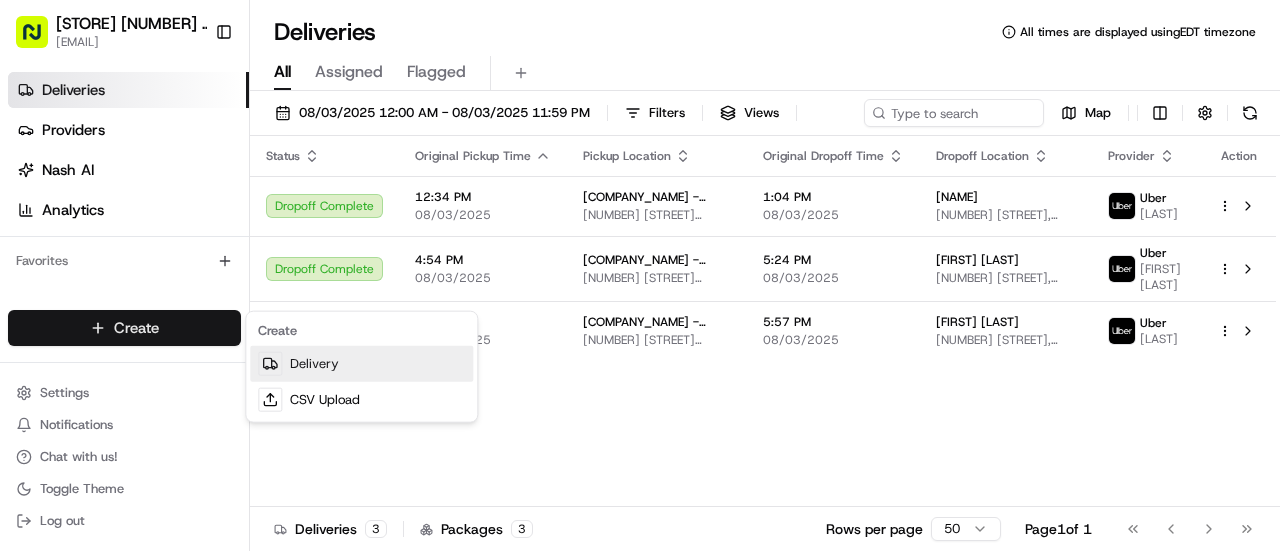 click on "Delivery" at bounding box center [361, 364] 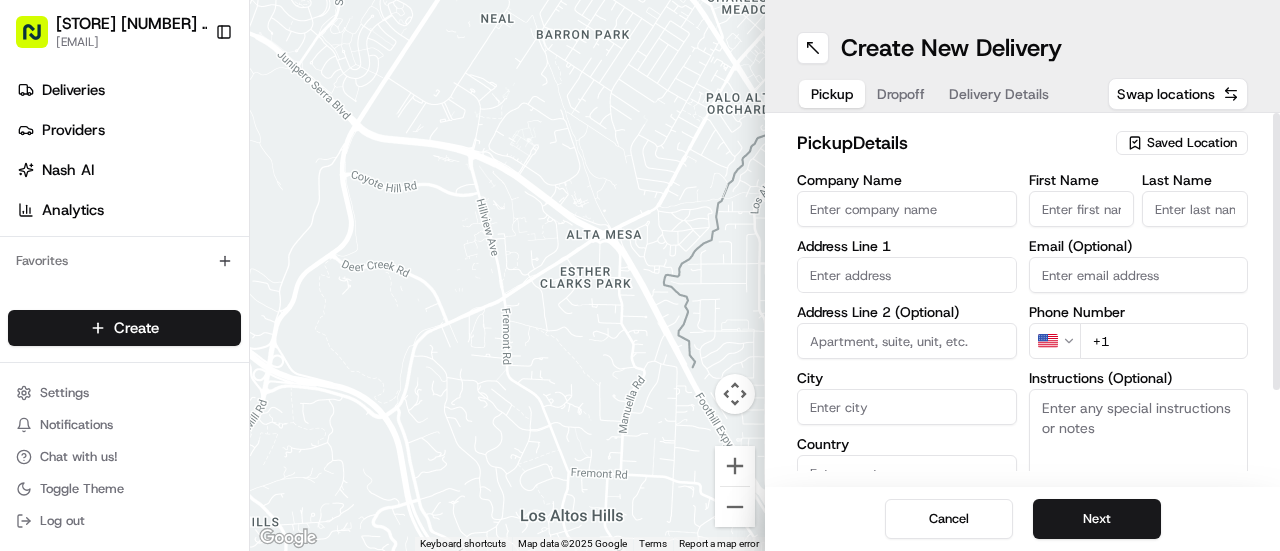 click on "Saved Location" at bounding box center (1182, 143) 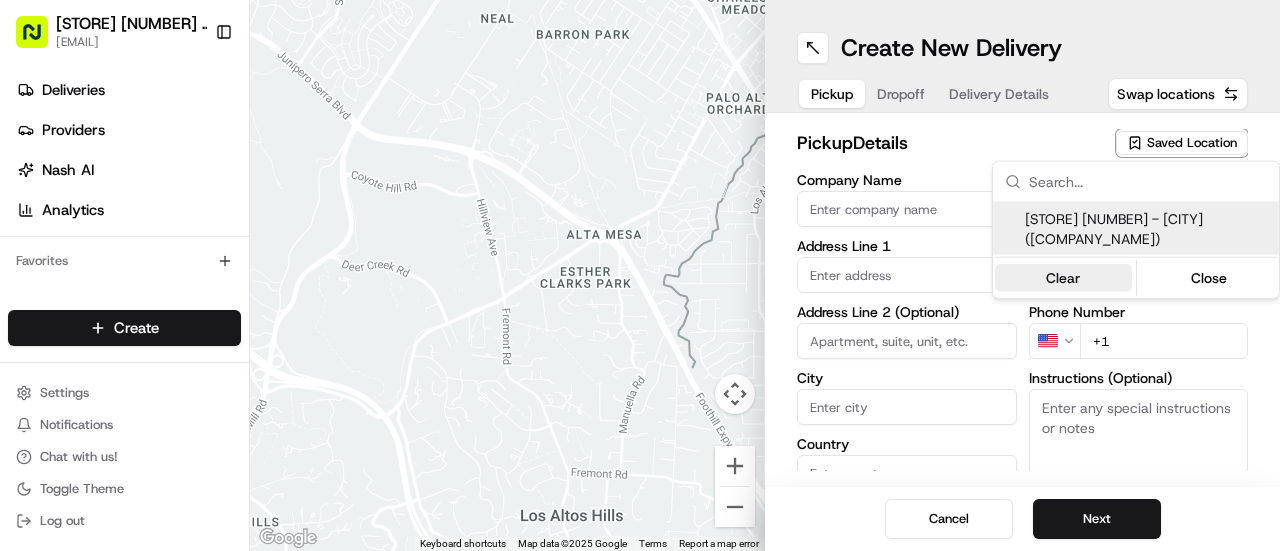click on "Clear" at bounding box center [1063, 278] 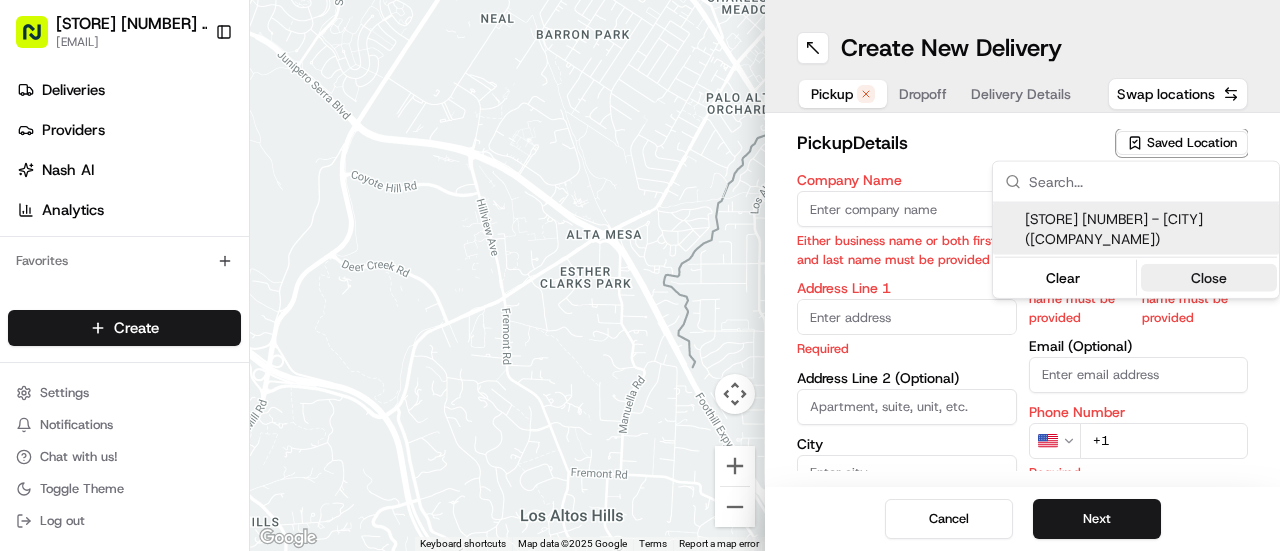 click on "Close" at bounding box center [1209, 278] 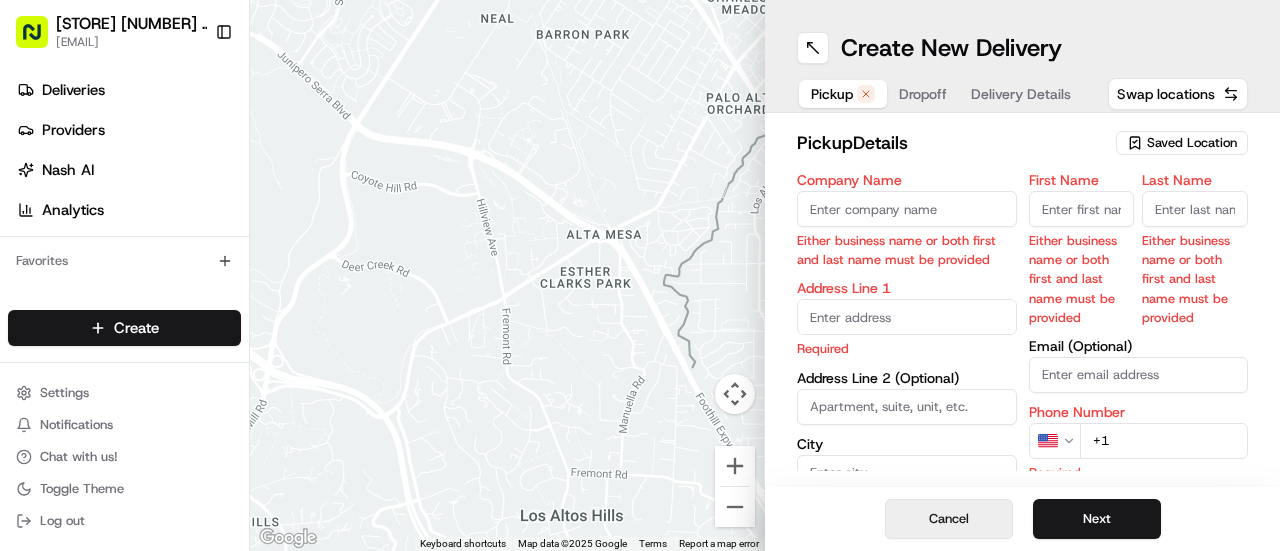 click on "Cancel" at bounding box center [949, 519] 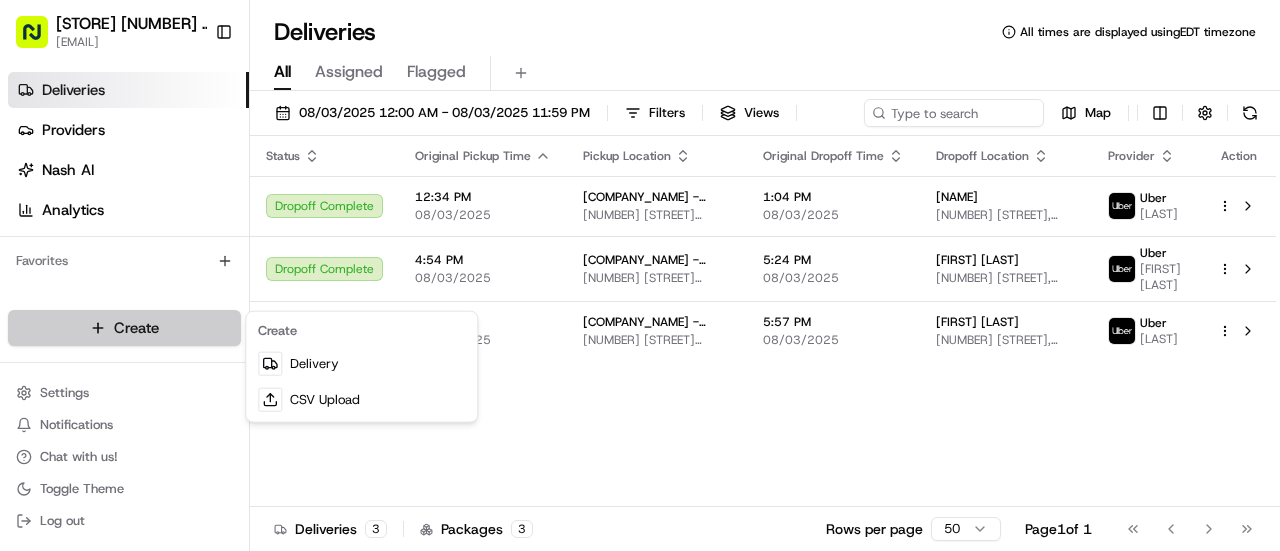 click on "[COMPANY_NAME] [CITY] ([DRIVE_THRU]) [EMAIL] [TOGGLE_SIDEBAR] [DELIVERIES] [PROVIDERS] [NASH_AI] [ANALYTICS] [FAVORITES] [MAIN_MENU] [MEMBERS] & [ORGANIZATION] [ORGANIZATION] [USERS] [ROLES] [PREFERENCES] [CUSTOMIZATION] [TRACKING] [ORCHESTRATION] [AUTOMATIONS] [LOCATIONS] [PICKUP_LOCATIONS] [DROPOFF_LOCATIONS] [BILLING] [BILLING] [REFUND_REQUESTS] [INTEGRATIONS] [NOTIFICATION_TRIGGERS] [WEBHOOKS] [API_KEYS] [REQUEST_LOGS] [CREATE] [SETTINGS] [NOTIFICATIONS] [CHAT_WITH_US] [TOGGLE_THEME] [LOG_OUT] [DELIVERIES] [ALL_TIMES_ARE_DISPLAYED_USING] [TIMEZONE] [ALL] [ASSIGNED] [FLAGGED] [FILTERS] [VIEWS] [MAP] [STATUS] [ORIGINAL_PICKUP_TIME] [PICKUP_LOCATION] [ORIGINAL_DROPOFF_TIME] [DROPOFF_LOCATION] [PROVIDER] [ACTION] [DROPOFF_COMPLETE] [TIME] [COMPANY_NAME] - [CITY] ([DRIVE_THRU]) [NUMBER] [STREET] [UNIT] #[NUMBER], [CITY], [STATE] [ZIP_CODE], [COUNTRY] [TIME] [NAME] [NUMBER] [STREET], [CITY], [STATE], [COUNTRY] [UBER] [LAST] [DROPOFF_COMPLETE] [TIME] [COMPANY_NAME] - [CITY] ([DRIVE_THRU]) [TIME] [NAME] [UBER] [UBER]" at bounding box center (640, 275) 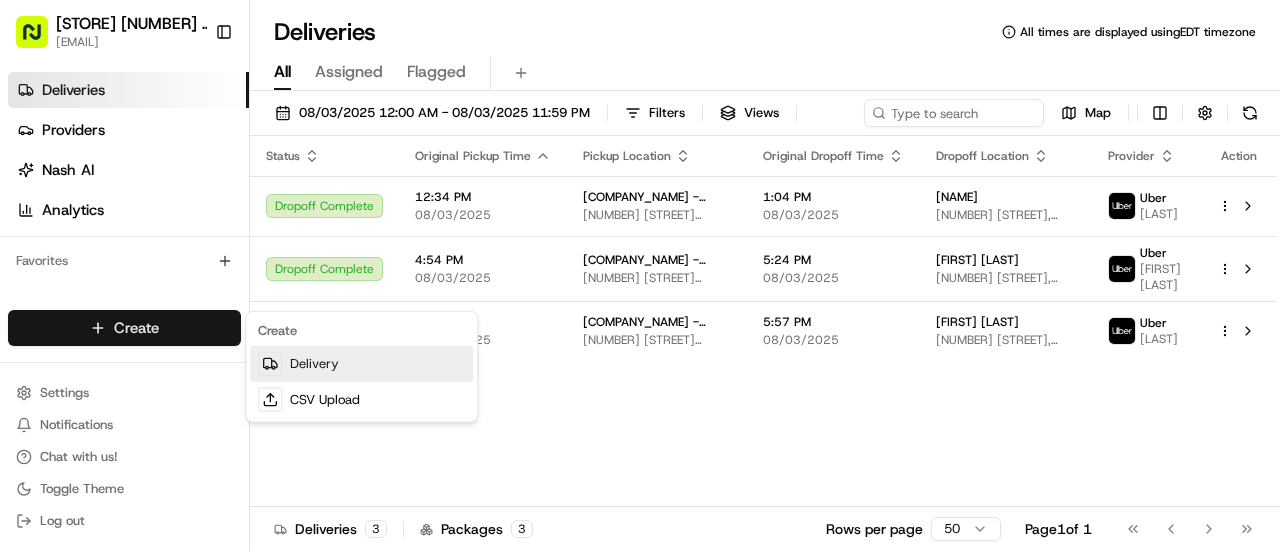 click on "Delivery" at bounding box center [361, 364] 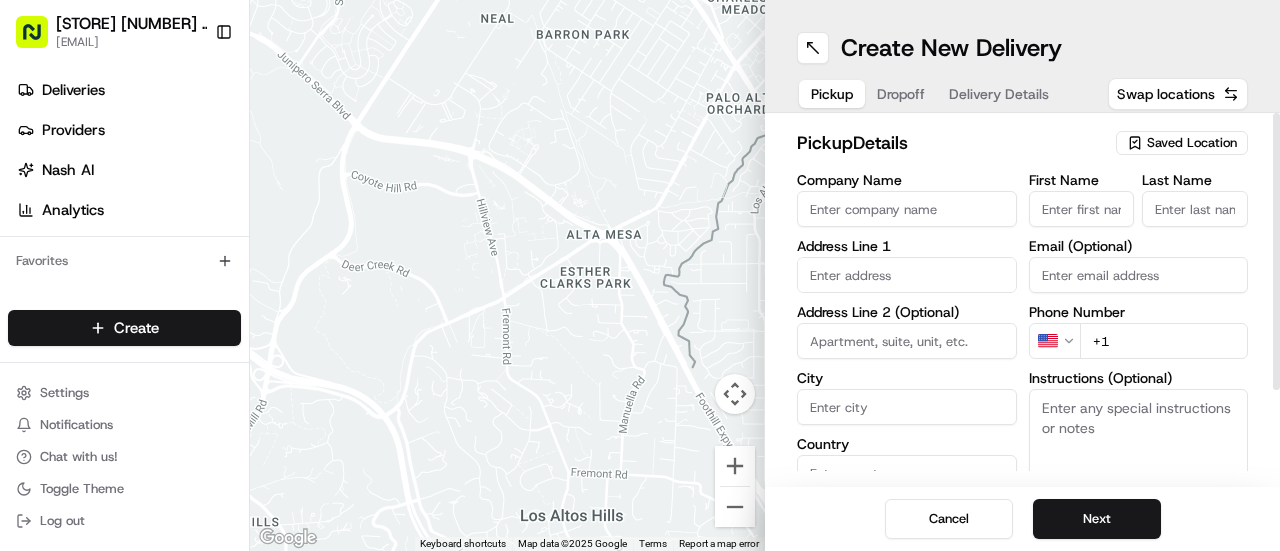 click on "[COMPANY_NAME] [ADDRESS_LINE_1] [ADDRESS_LINE_2] ([OPTIONAL]) [CITY] [COUNTRY] [STATE] [ZIP_CODE] [SAVE_THIS_LOCATION]" at bounding box center [907, 383] 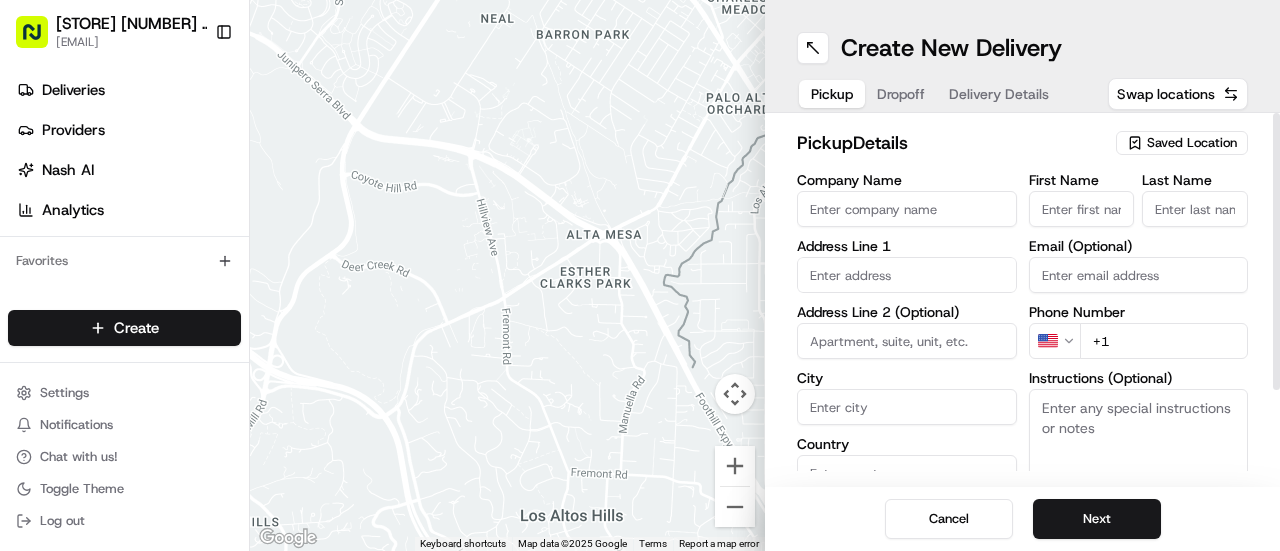 click on "Saved Location" at bounding box center [1192, 143] 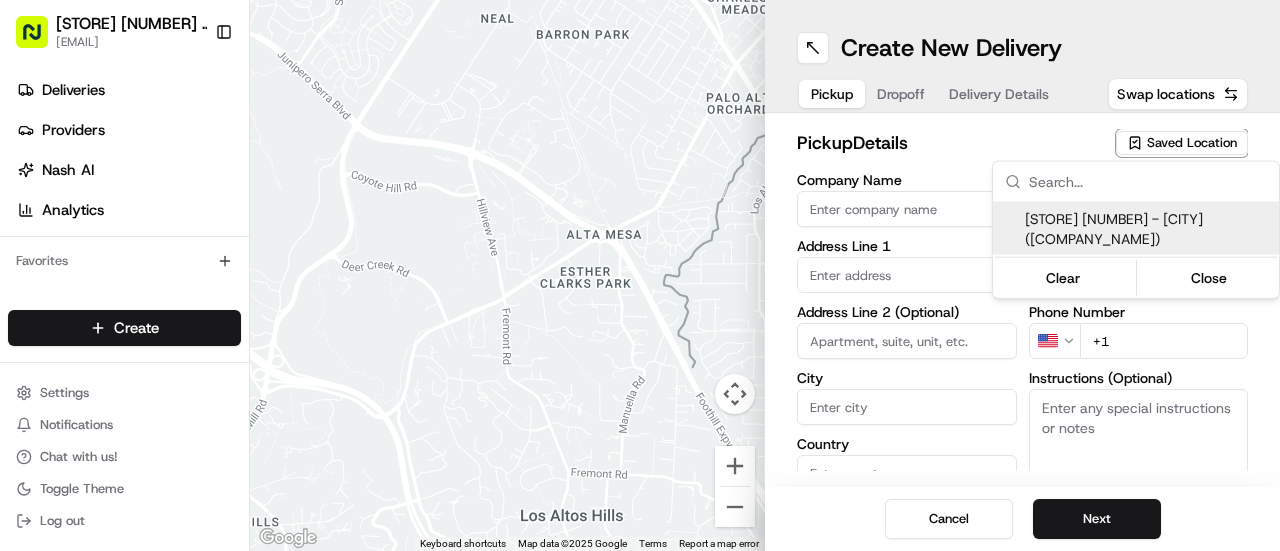 click on "[STORE] [NUMBER] - [CITY] ([COMPANY_NAME])" at bounding box center [1148, 229] 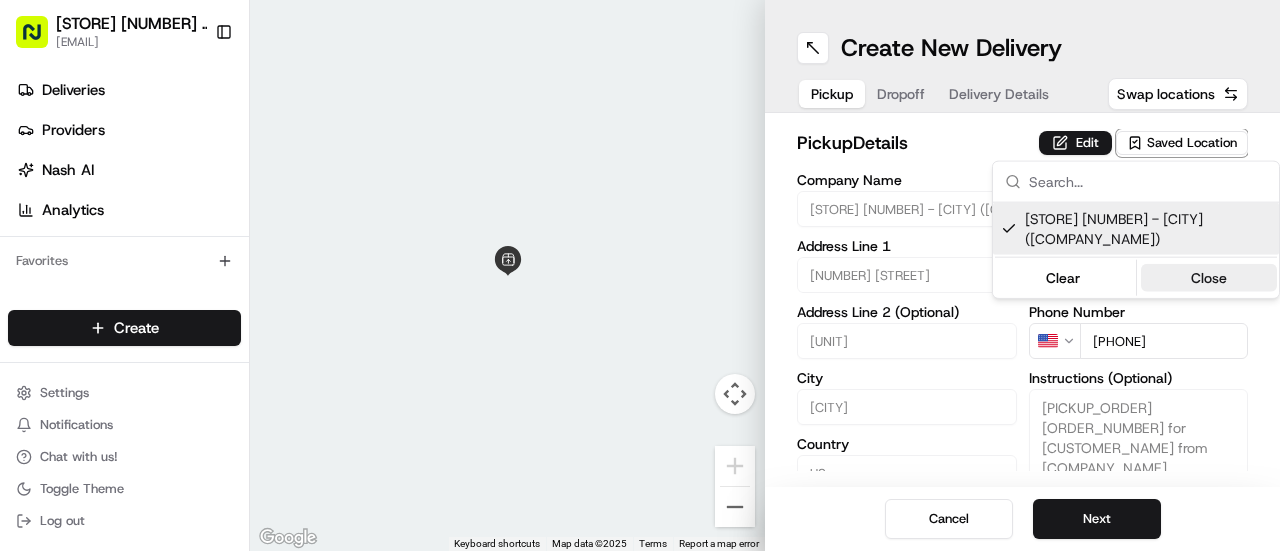 click on "Close" at bounding box center [1209, 278] 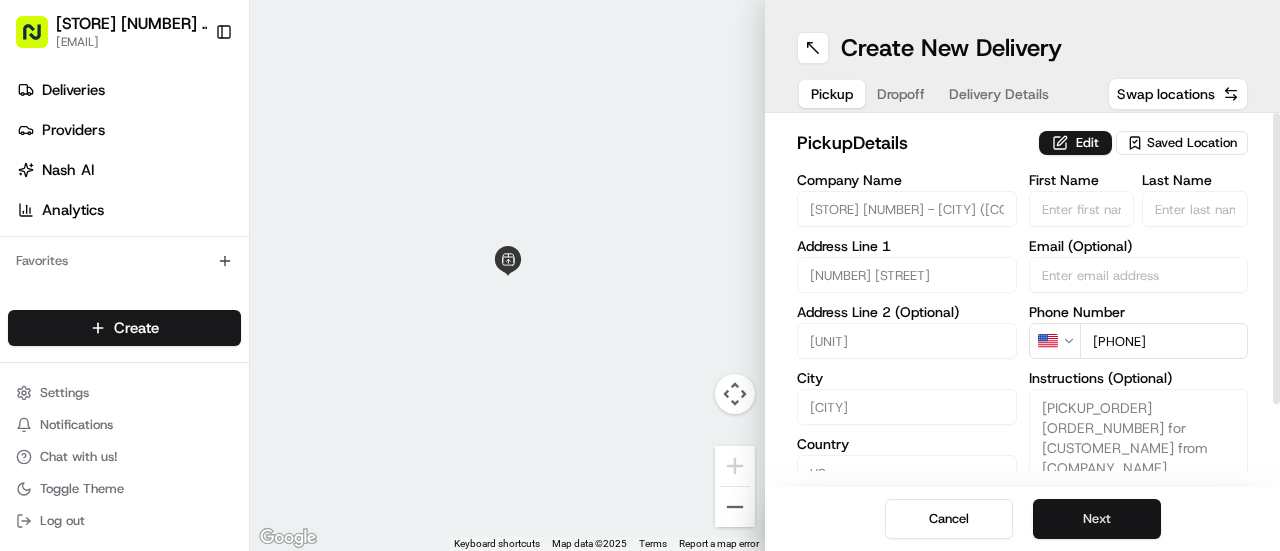 click on "Next" at bounding box center [1097, 519] 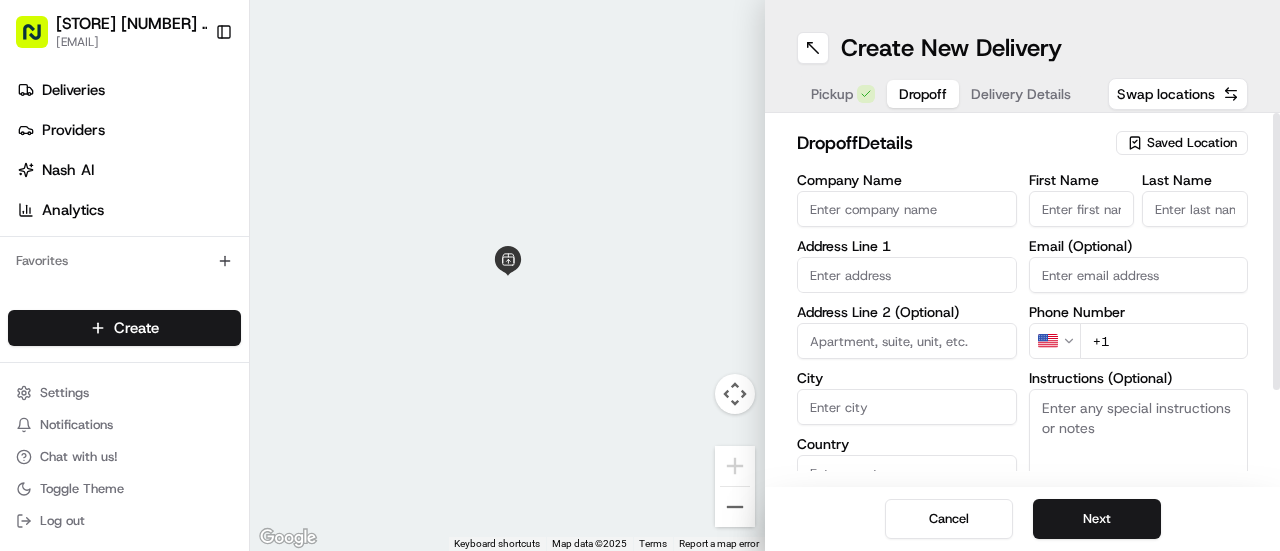 click on "Company Name" at bounding box center (907, 209) 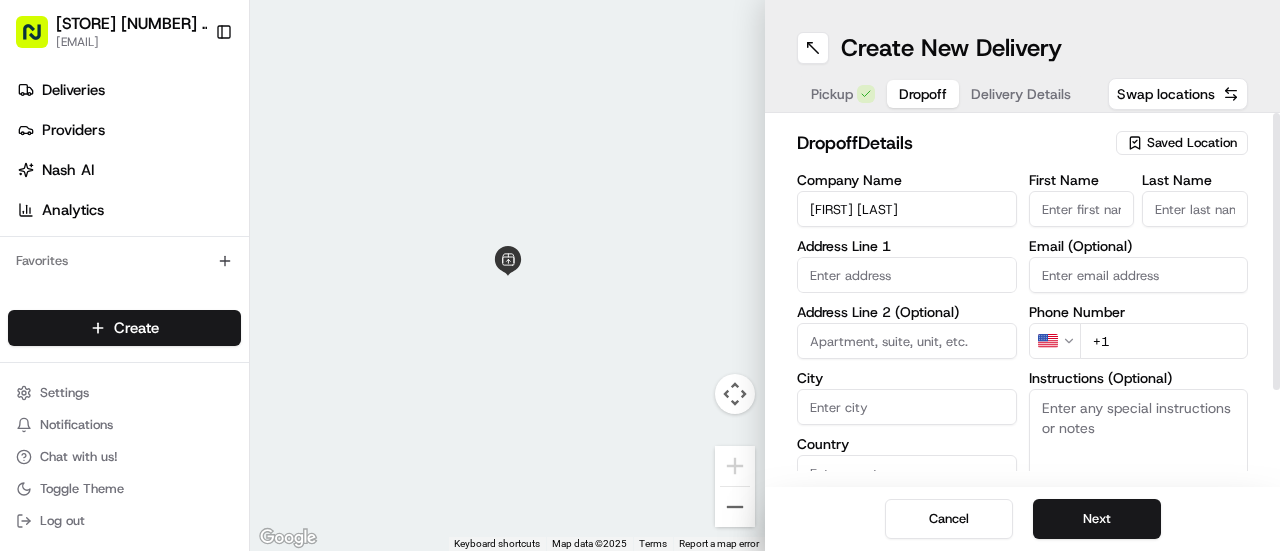 type on "[FIRST] [LAST]" 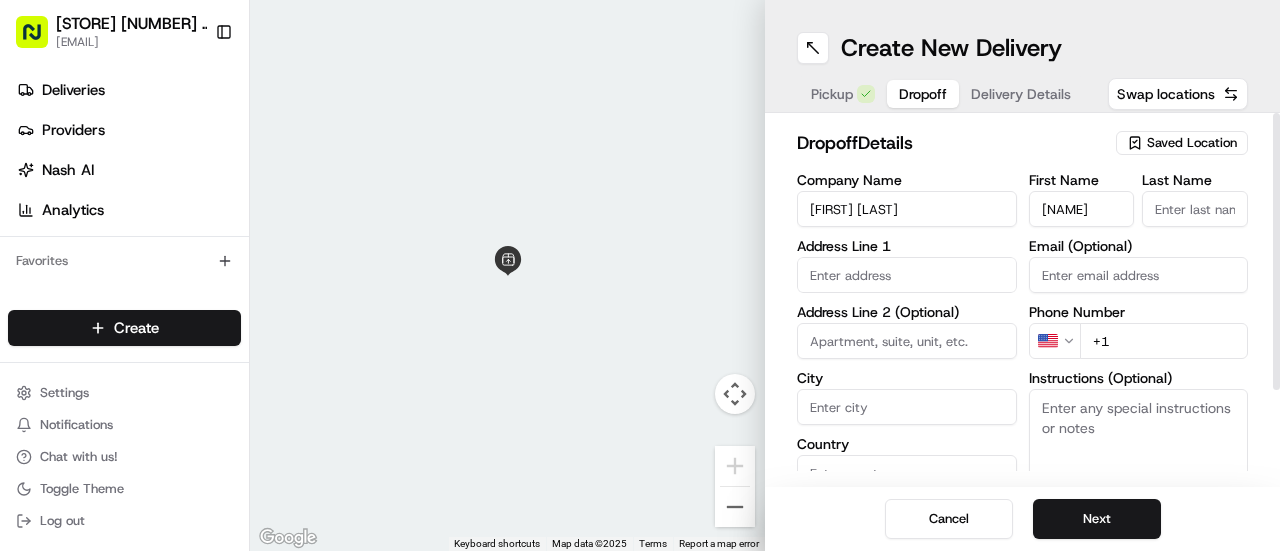 type on "[NAME]" 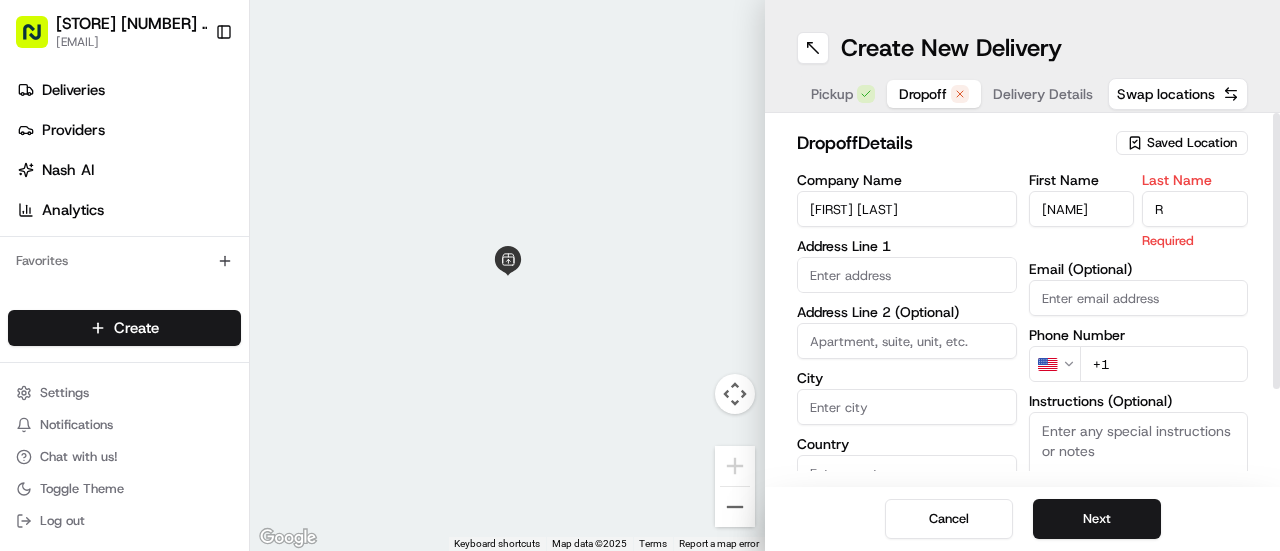 type on "R" 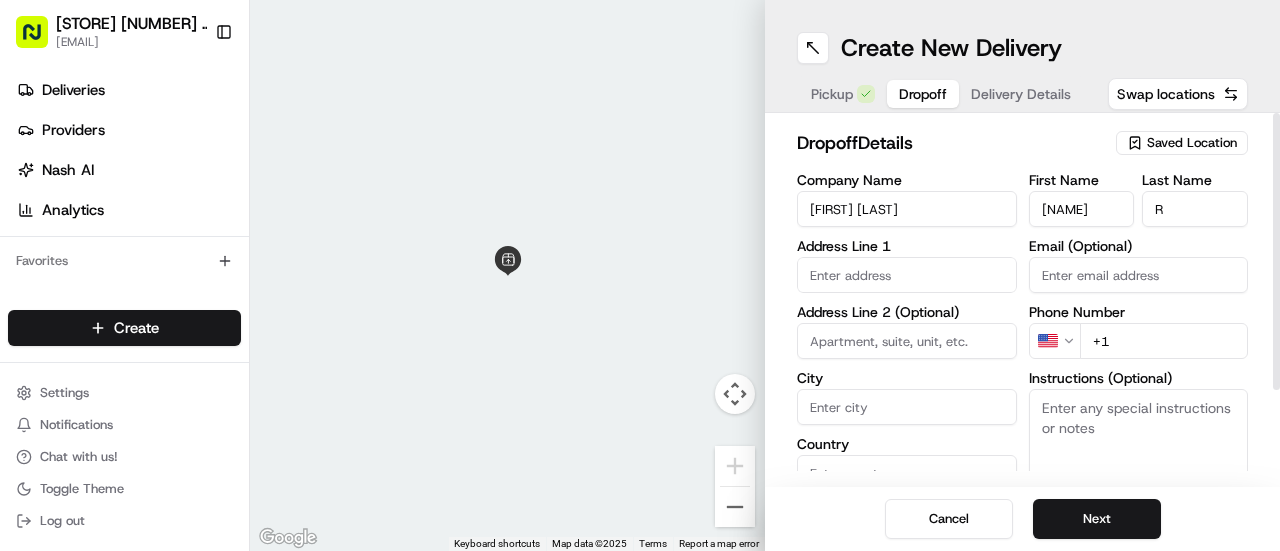 click on "[DROPOFF] [DETAILS]" at bounding box center [950, 143] 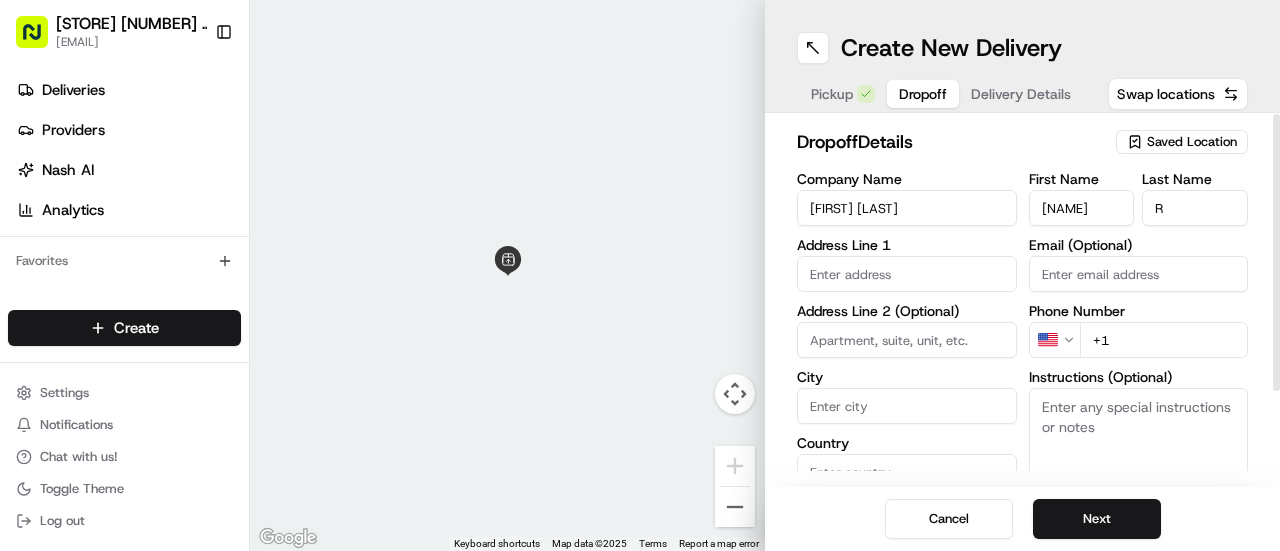 click on "+1" at bounding box center (1164, 340) 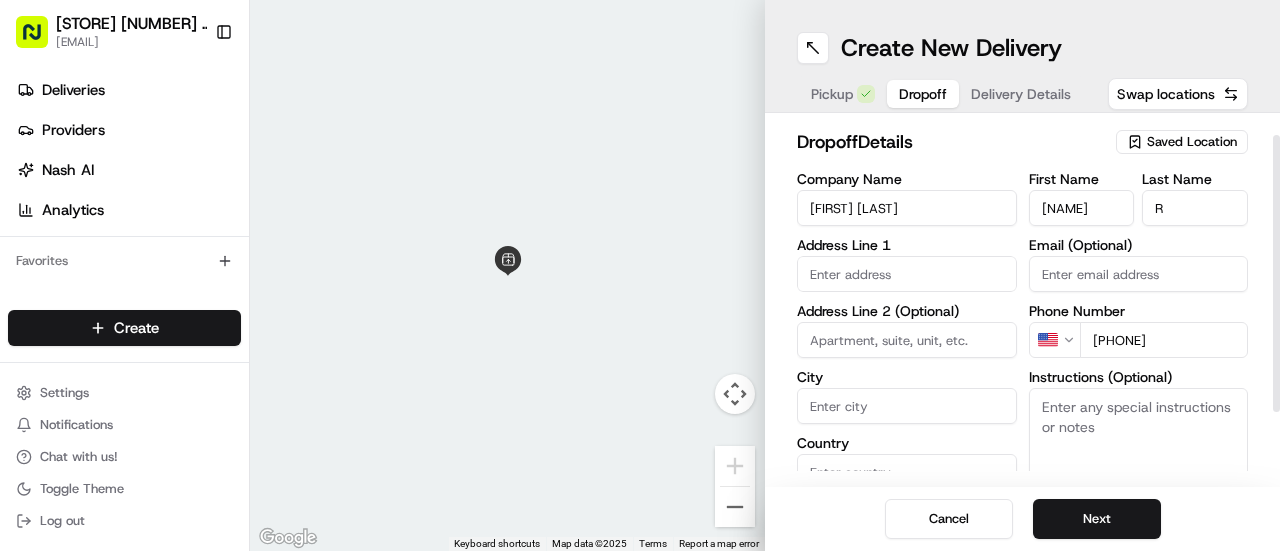 scroll, scrollTop: 96, scrollLeft: 0, axis: vertical 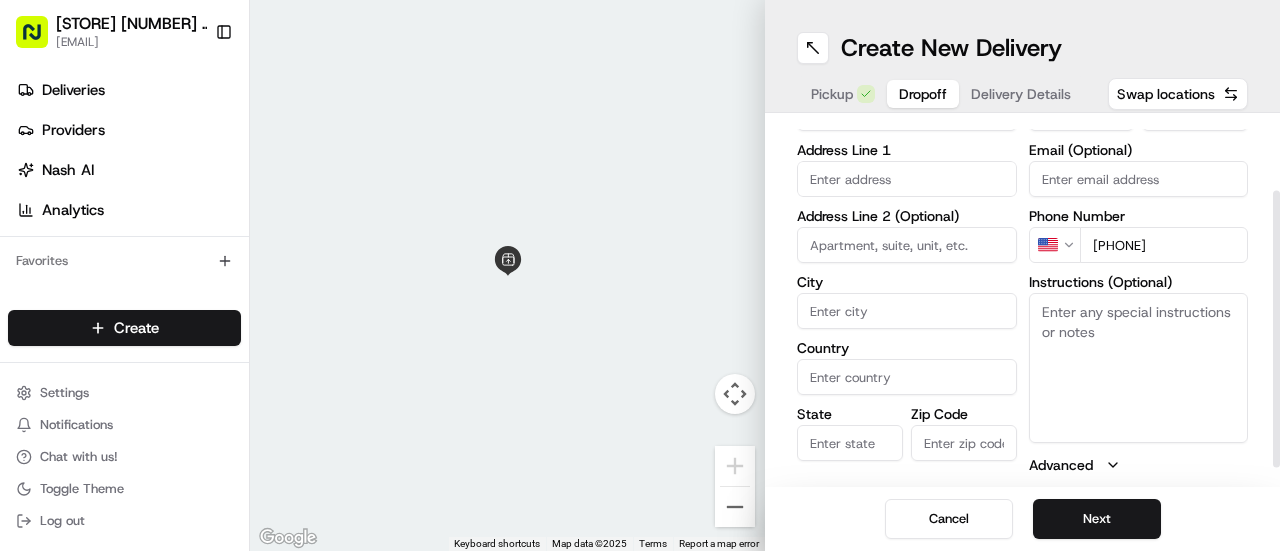 type on "[PHONE]" 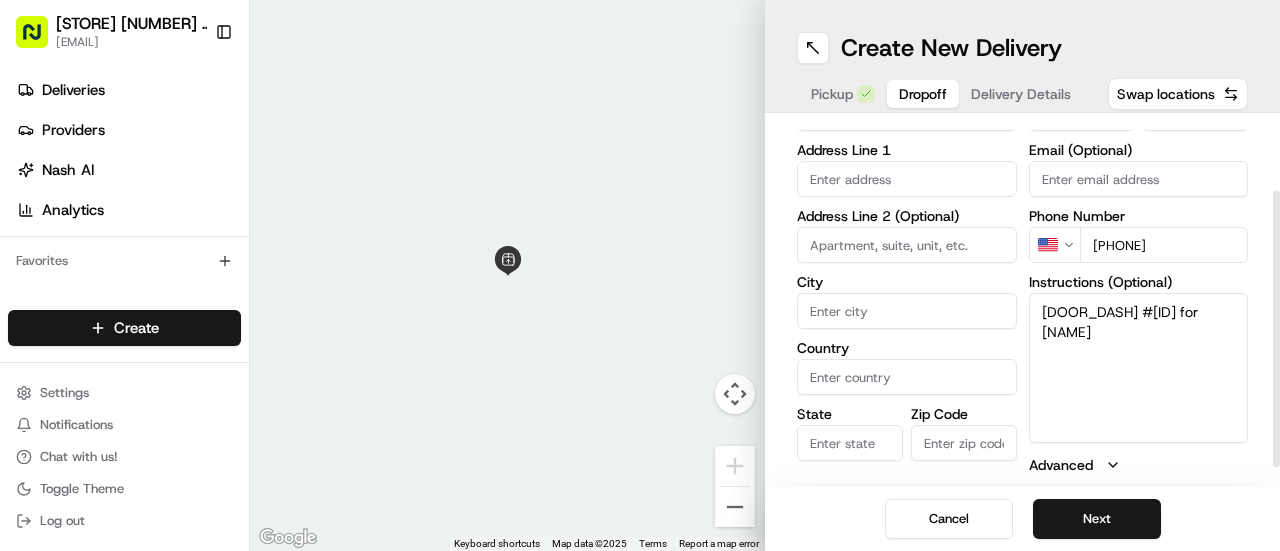click on "[DOOR_DASH] #[ID] for [NAME]" at bounding box center (1139, 368) 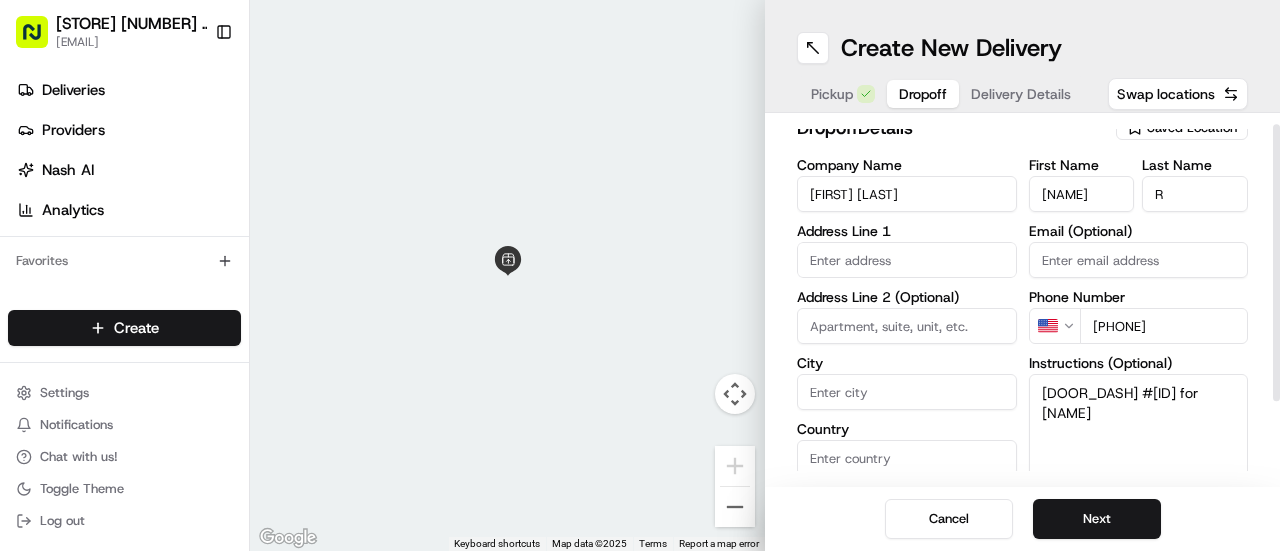 scroll, scrollTop: 14, scrollLeft: 0, axis: vertical 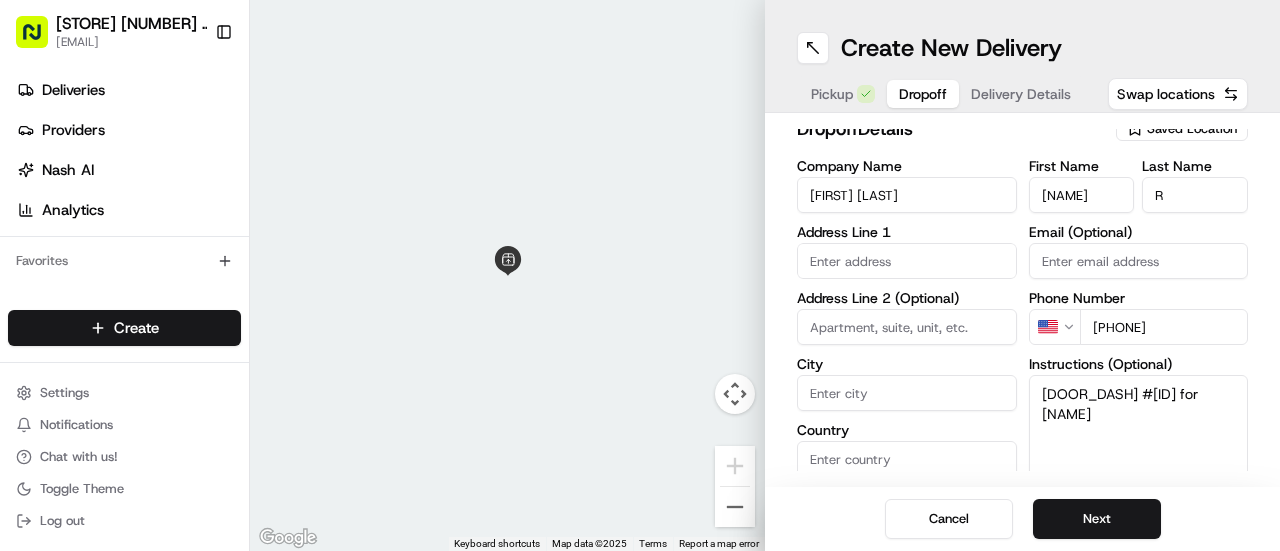 type on "[DOOR_DASH] #[ID] for [NAME]" 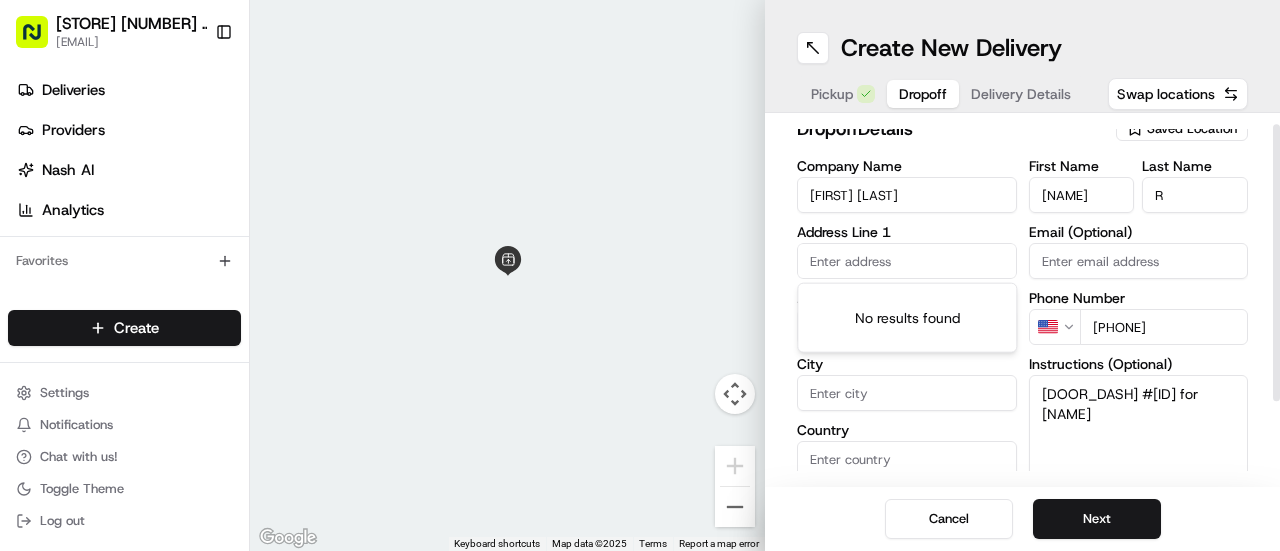 click at bounding box center (907, 261) 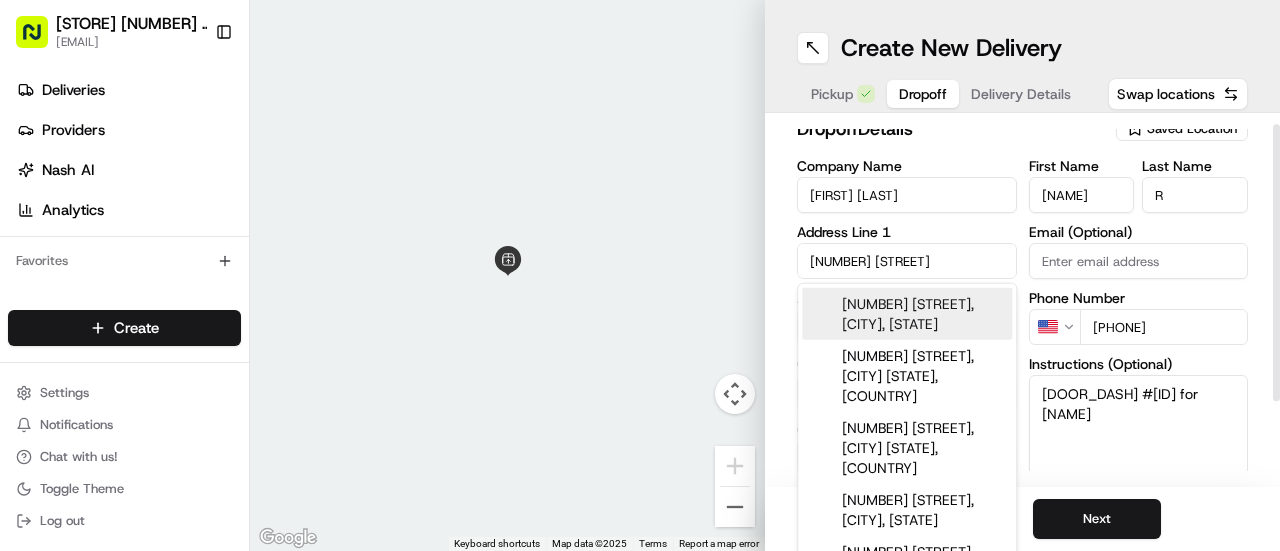click on "[NUMBER] [STREET], [CITY], [STATE]" at bounding box center [907, 314] 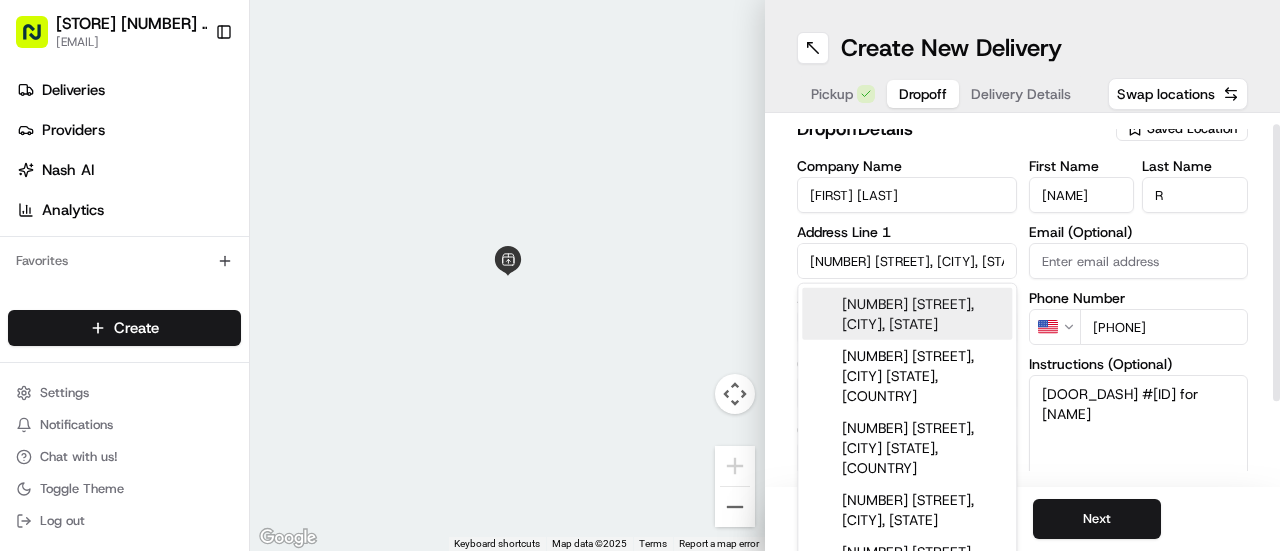 type on "[NUMBER] [STREET], [CITY], [STATE], [ZIP_CODE], [COUNTRY]" 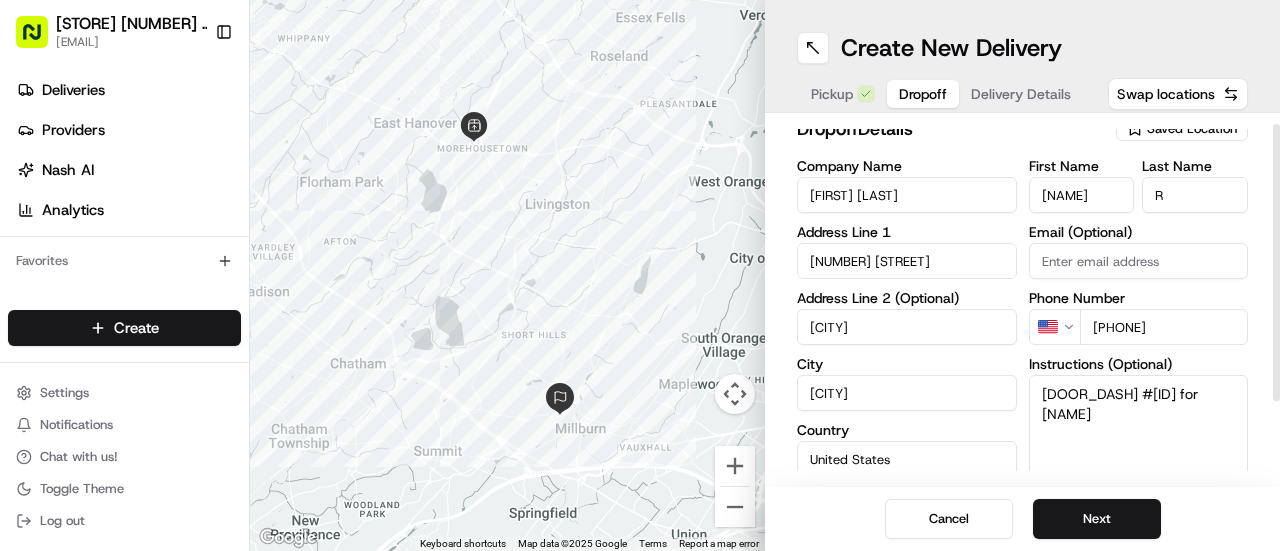 type on "House" 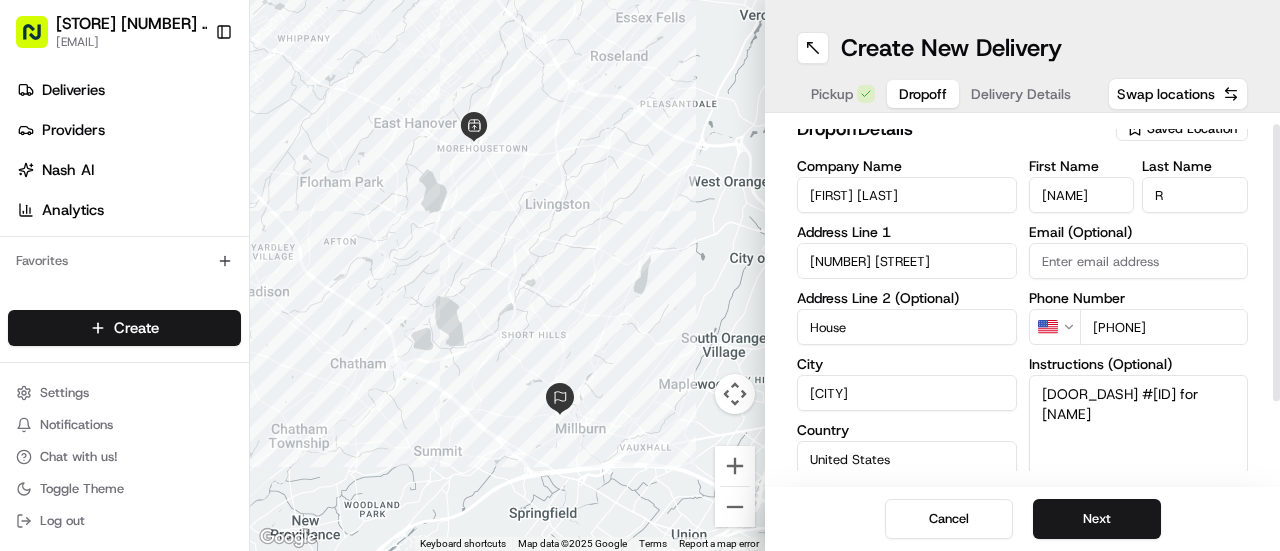 scroll, scrollTop: 121, scrollLeft: 0, axis: vertical 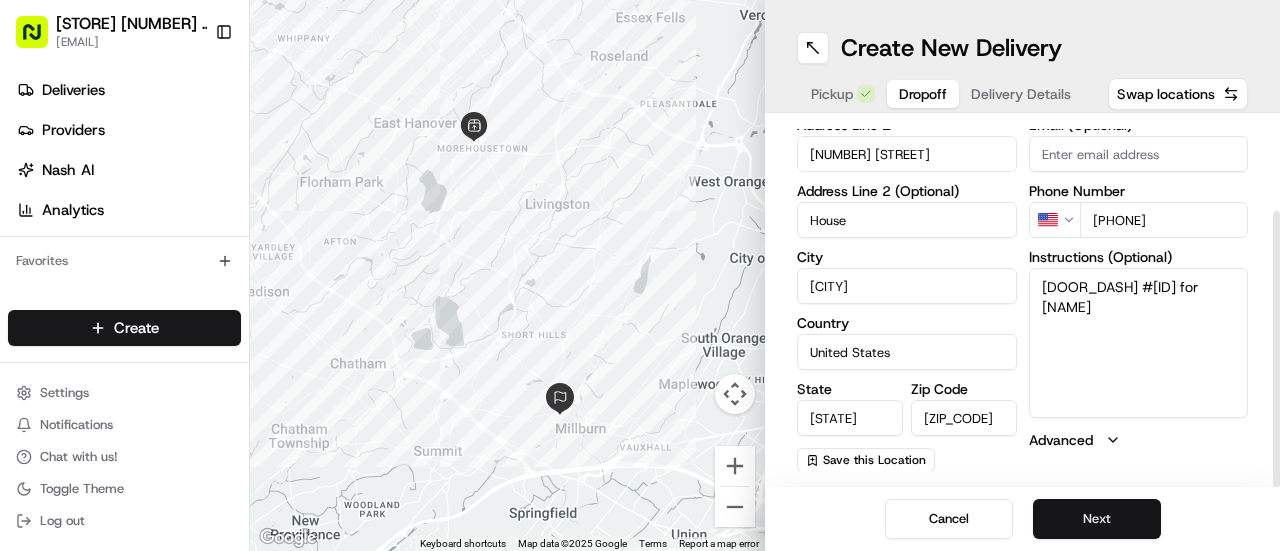 click on "Next" at bounding box center (1097, 519) 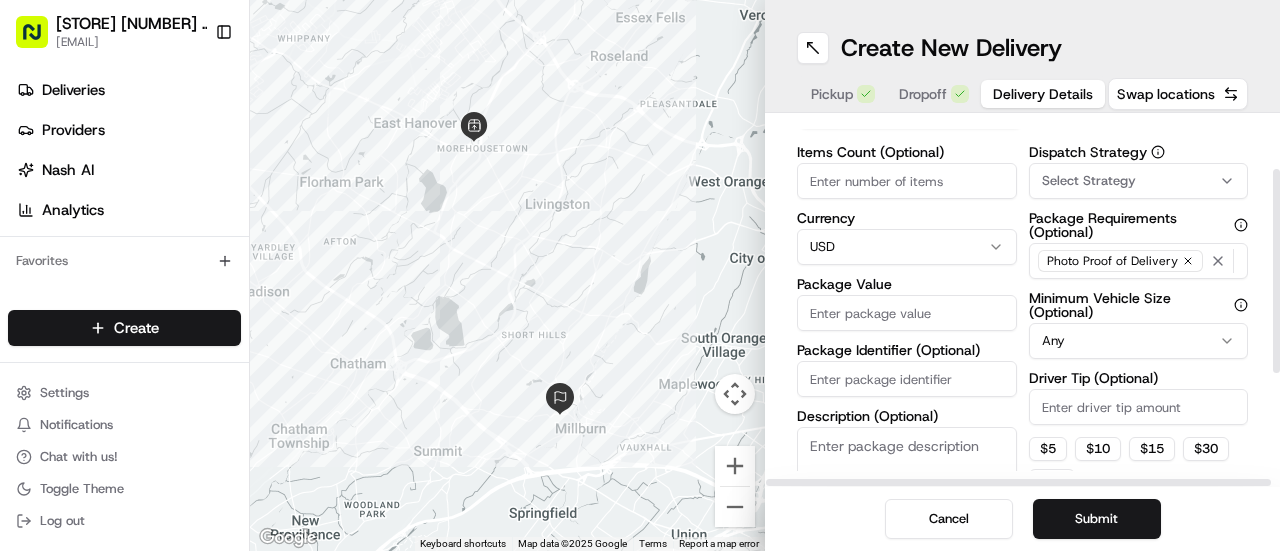 scroll, scrollTop: 0, scrollLeft: 0, axis: both 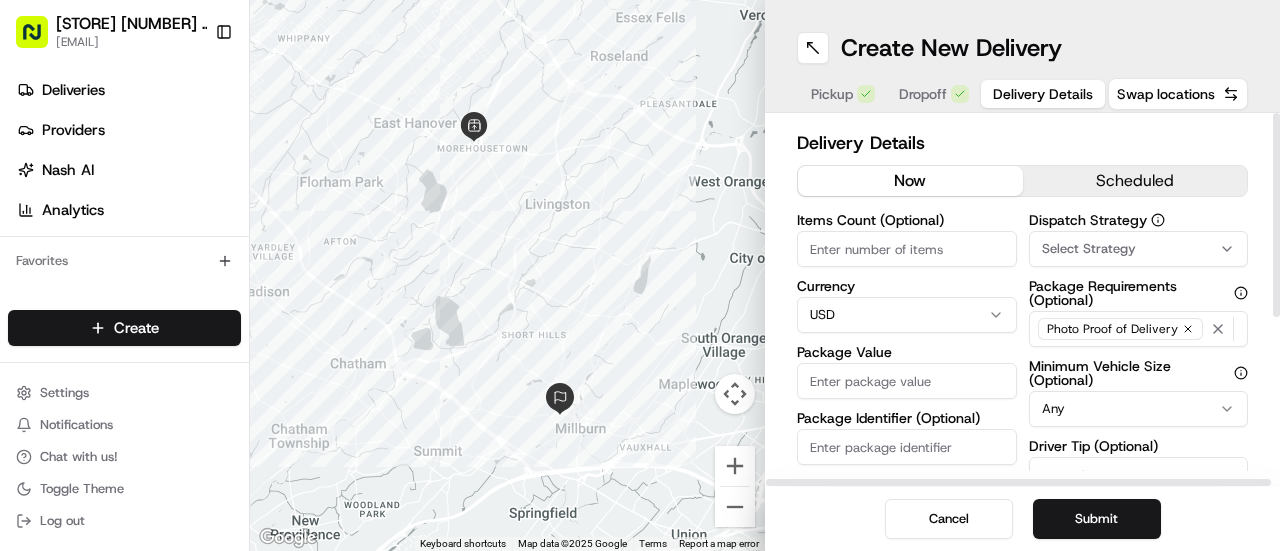 click on "Items Count (Optional)" at bounding box center (907, 249) 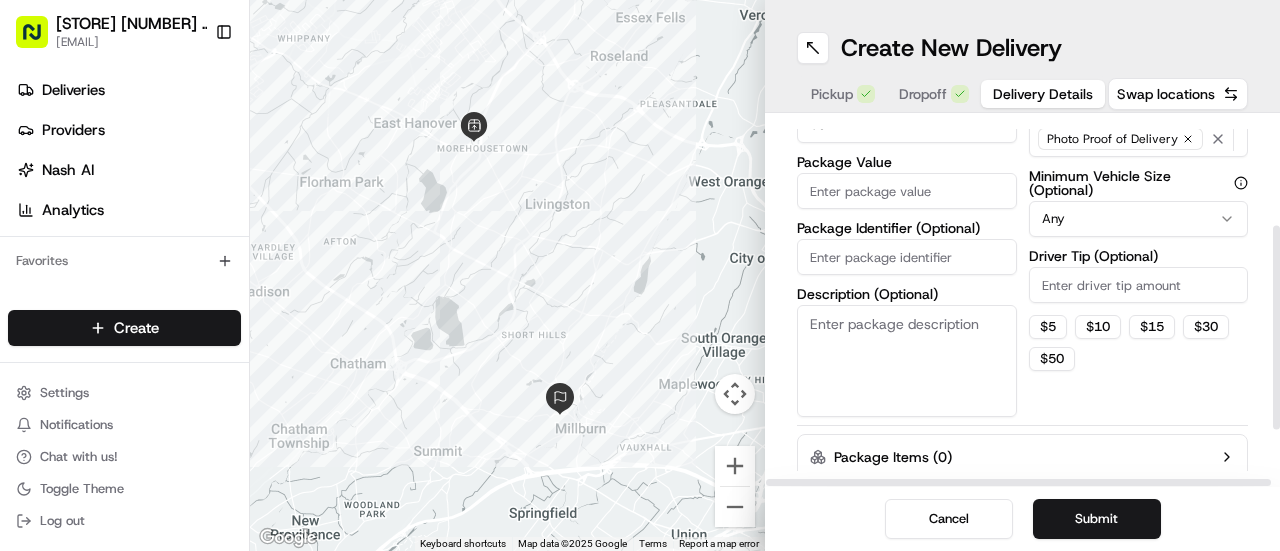scroll, scrollTop: 188, scrollLeft: 0, axis: vertical 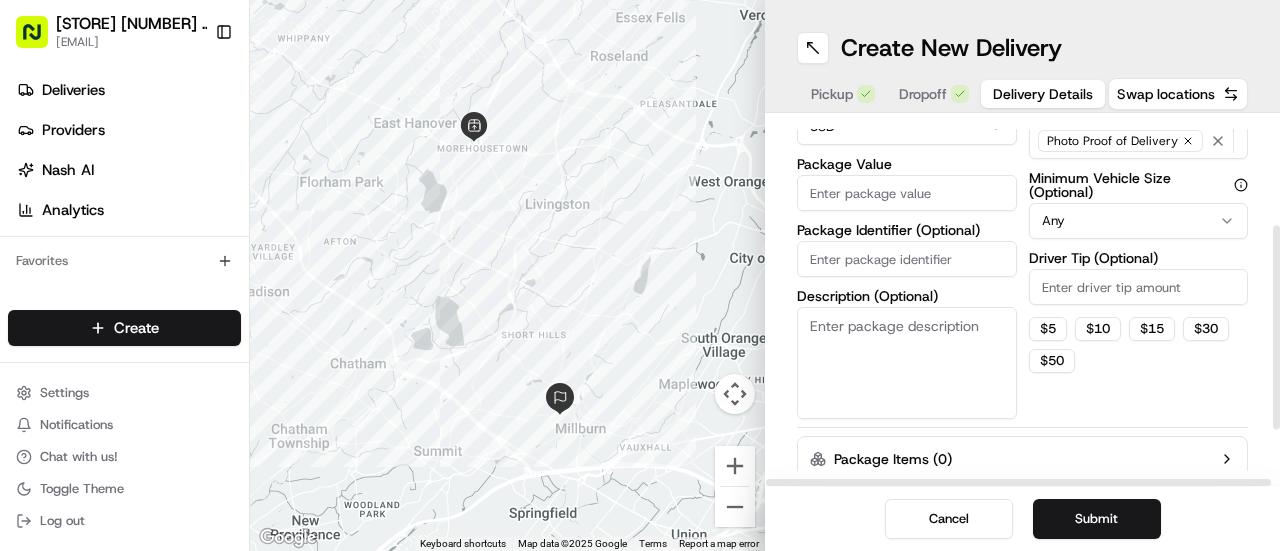 type on "1" 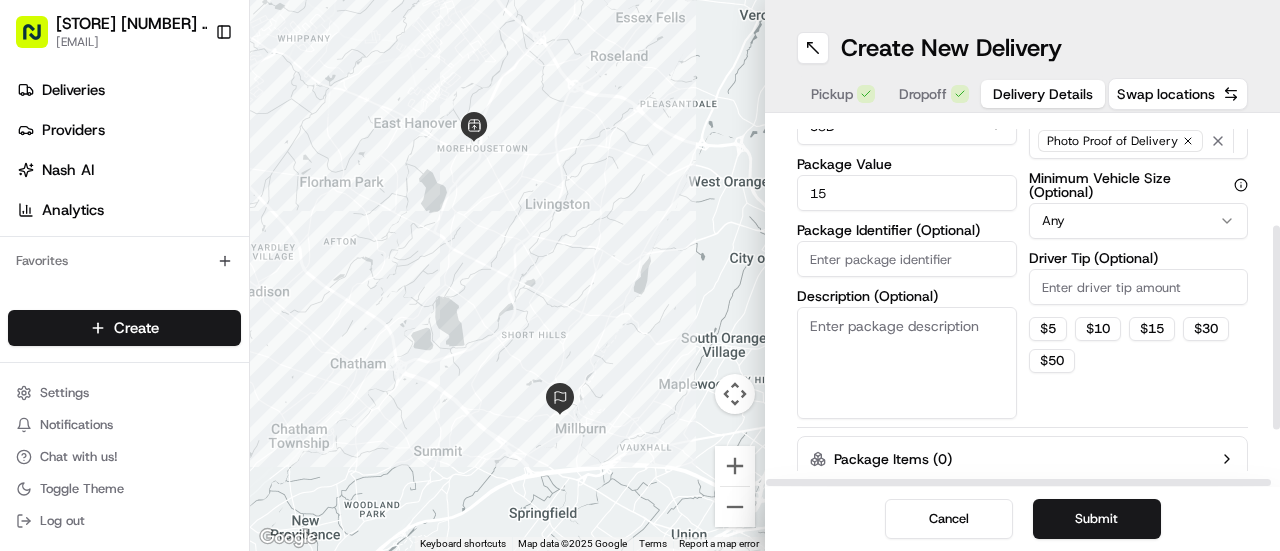 type on "15" 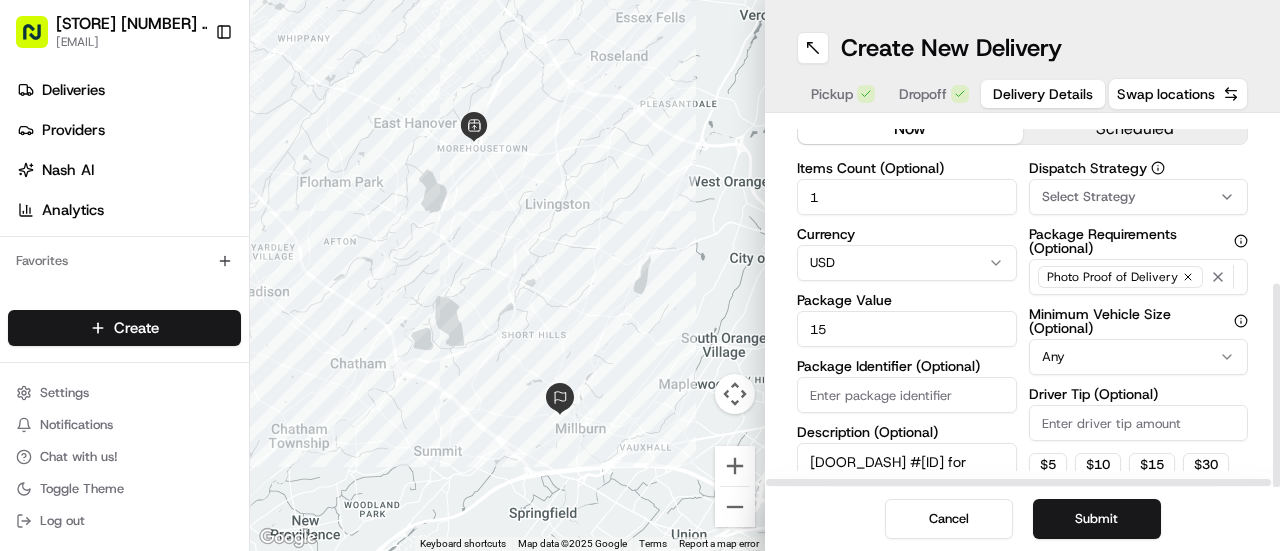 scroll, scrollTop: 286, scrollLeft: 0, axis: vertical 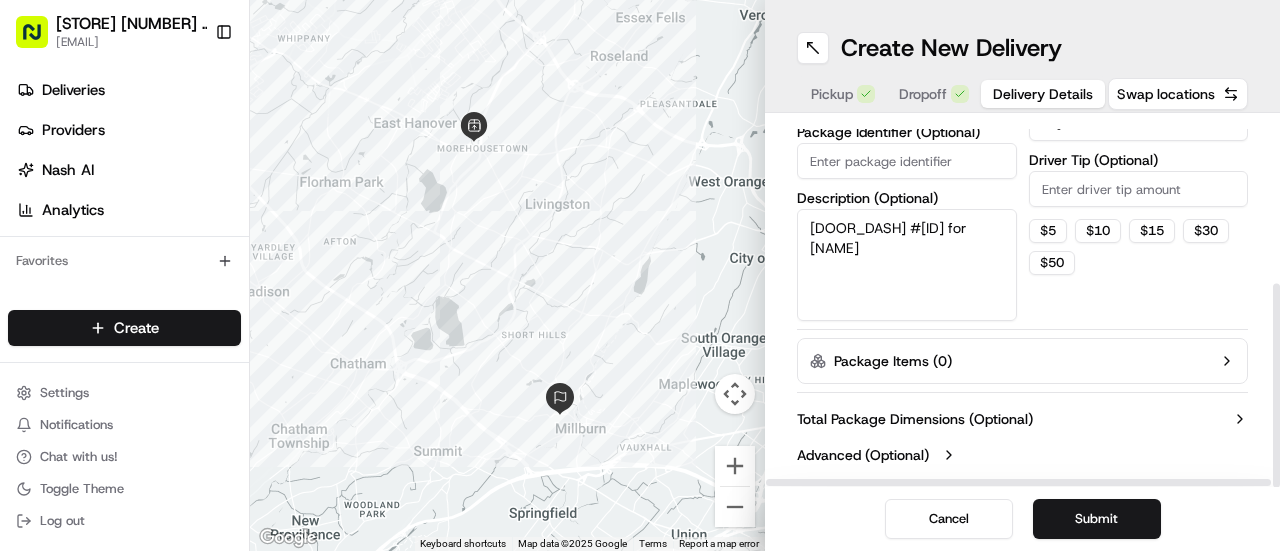 type on "[DOOR_DASH] #[ID] for [NAME]" 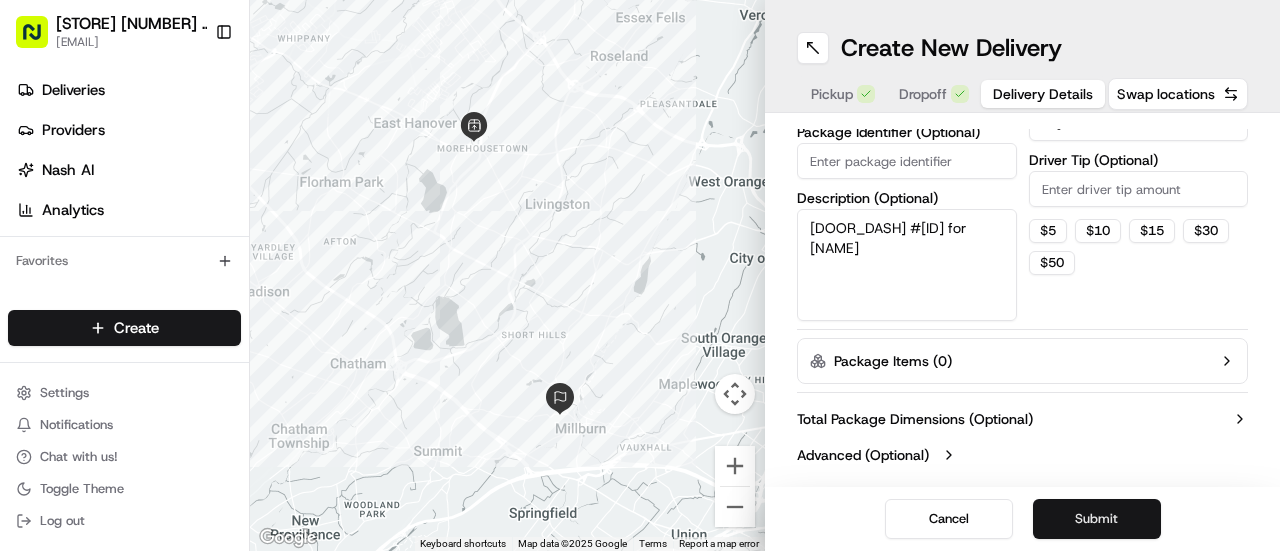 click on "Submit" at bounding box center [1097, 519] 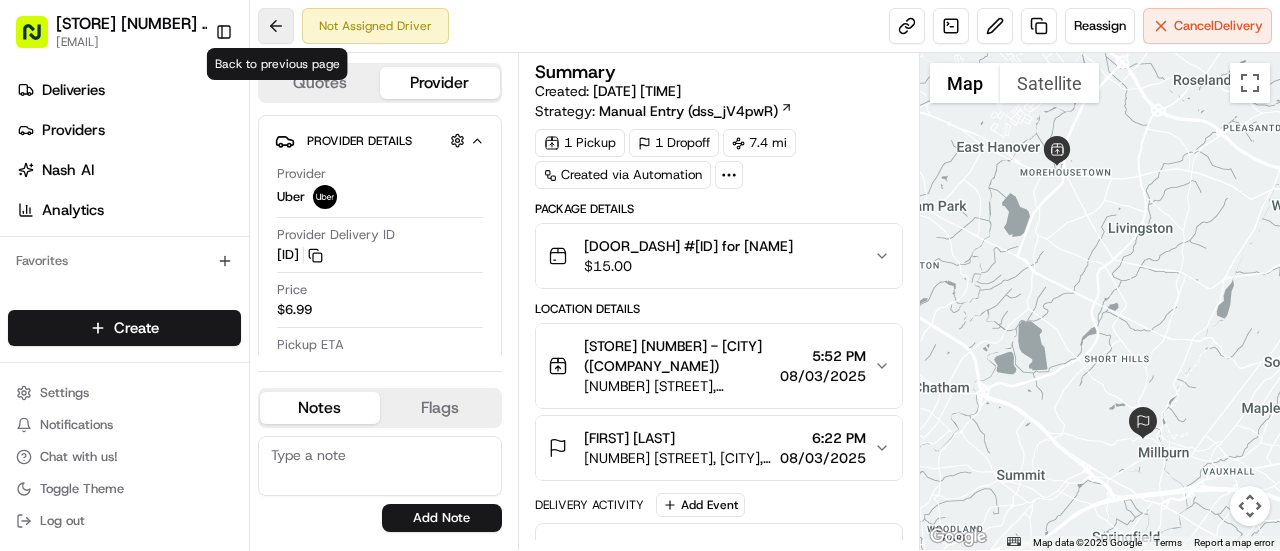 click at bounding box center (276, 26) 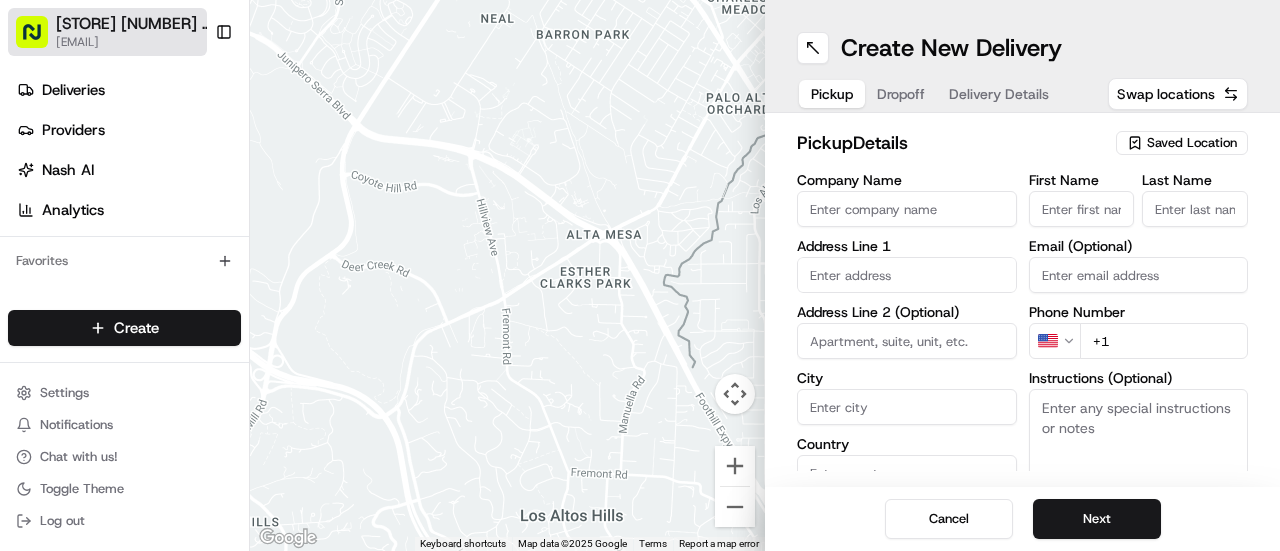 click on "[STORE] [NUMBER] - [CITY] ([COMPANY_NAME])" at bounding box center [134, 24] 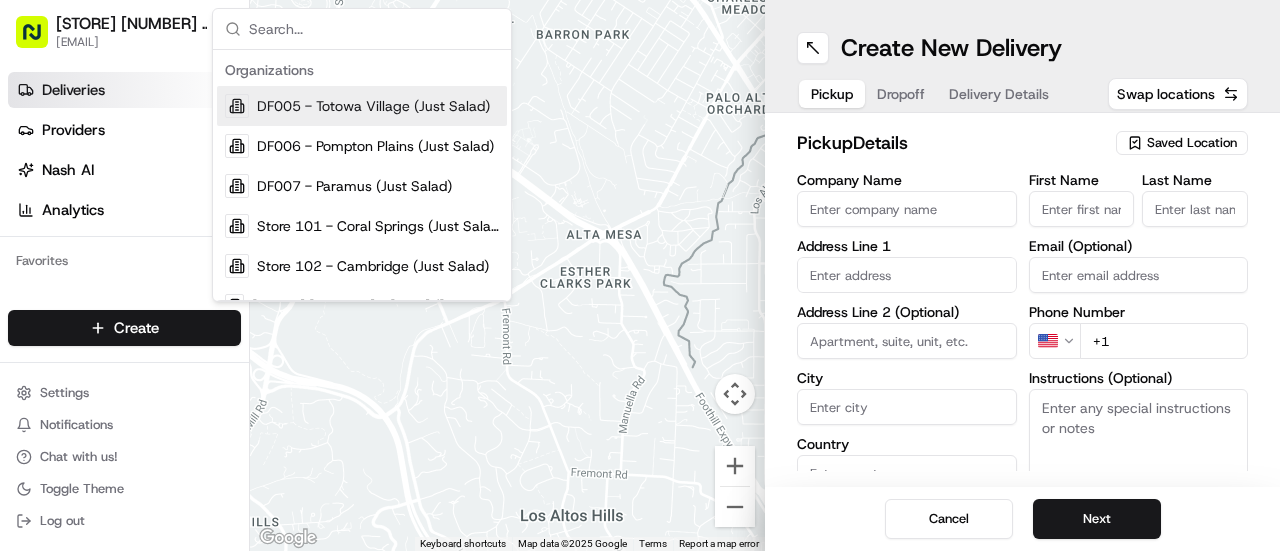 click on "Deliveries" at bounding box center [73, 90] 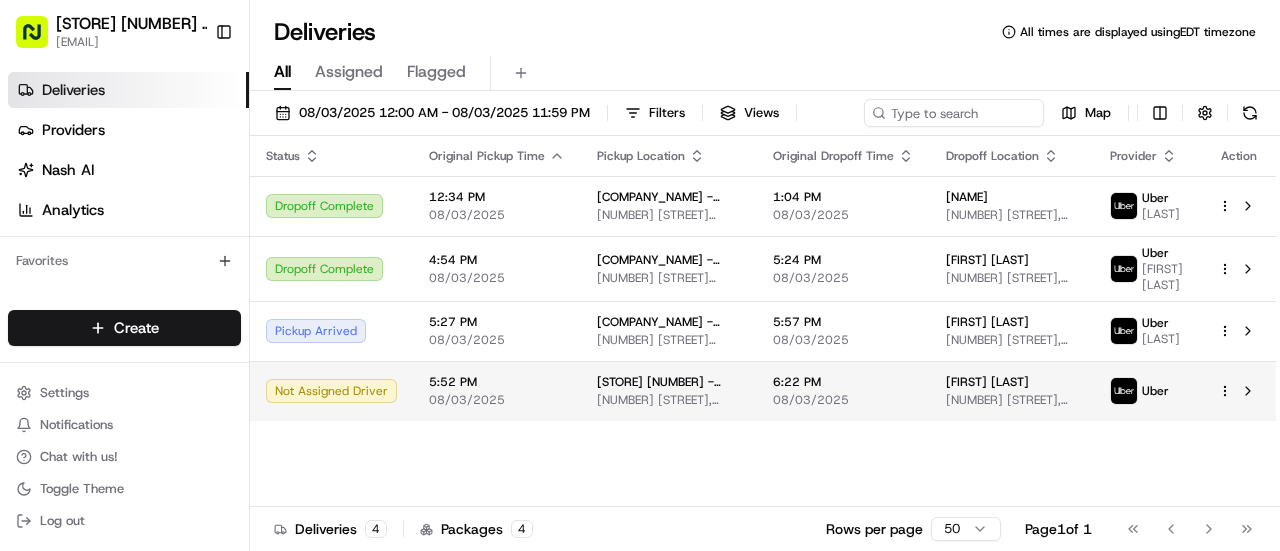 click on "[NUMBER] [STREET], [CITY], [STATE], [ZIP_CODE], [COUNTRY]" at bounding box center (1012, 400) 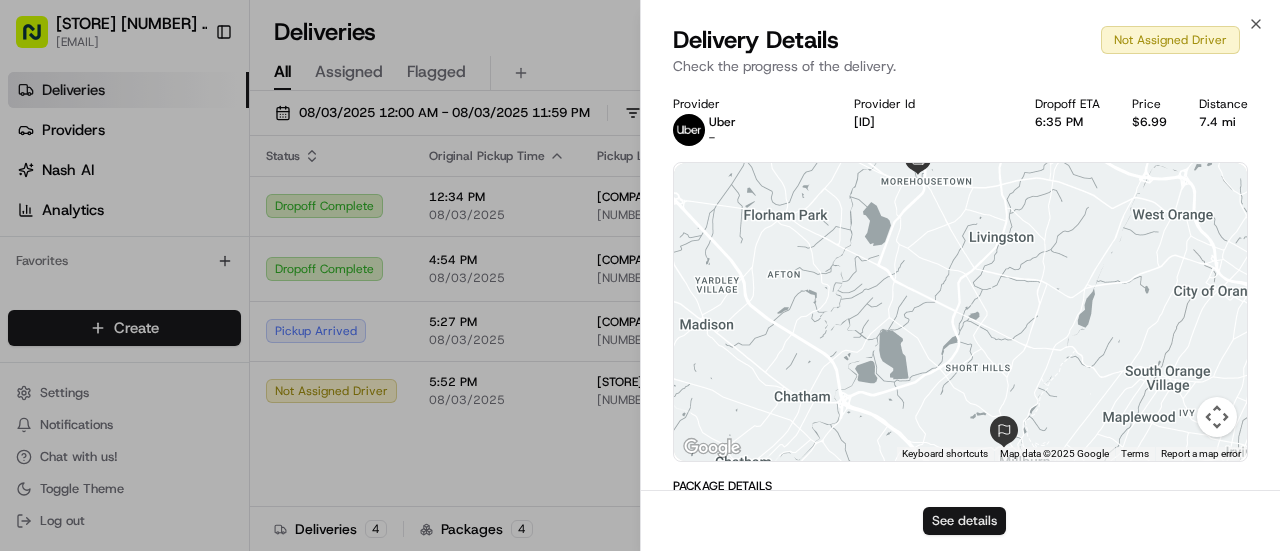click on "See details" at bounding box center (964, 521) 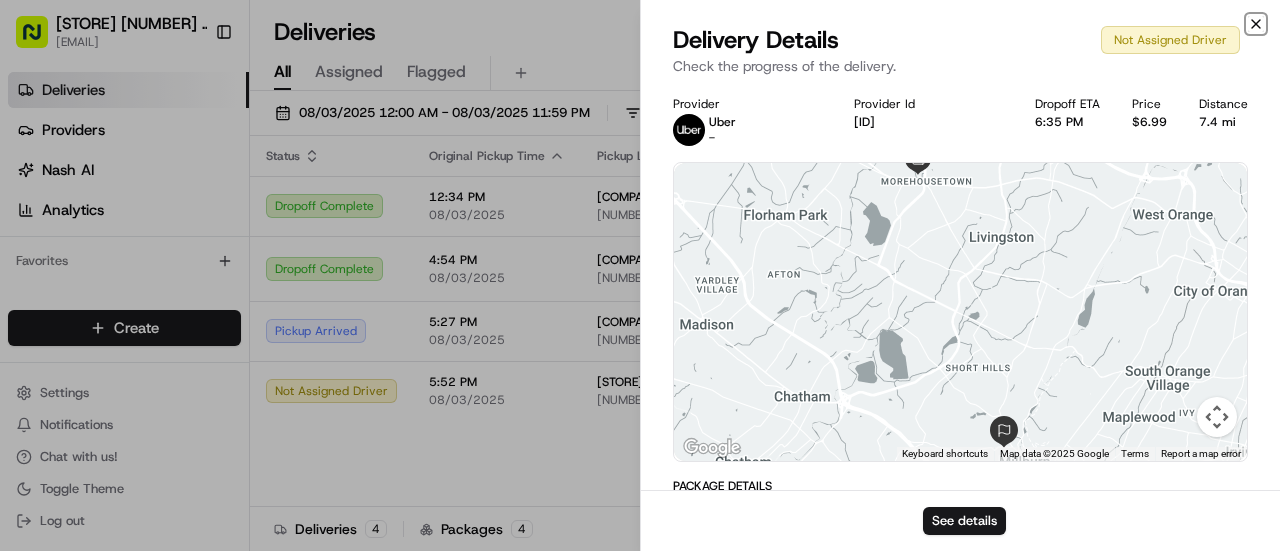 click 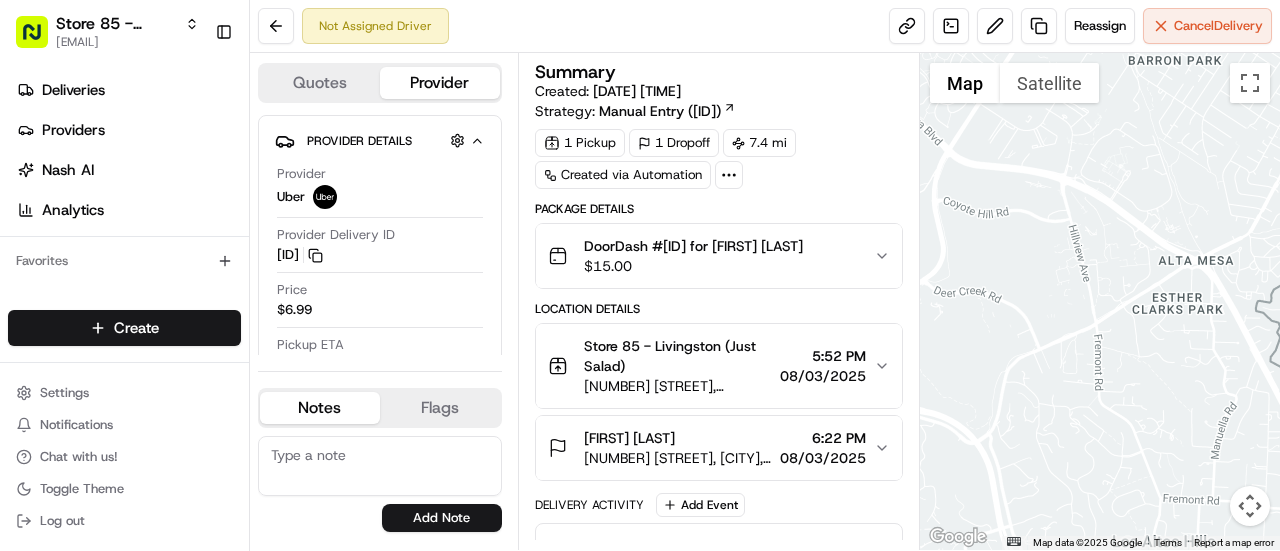 scroll, scrollTop: 0, scrollLeft: 0, axis: both 